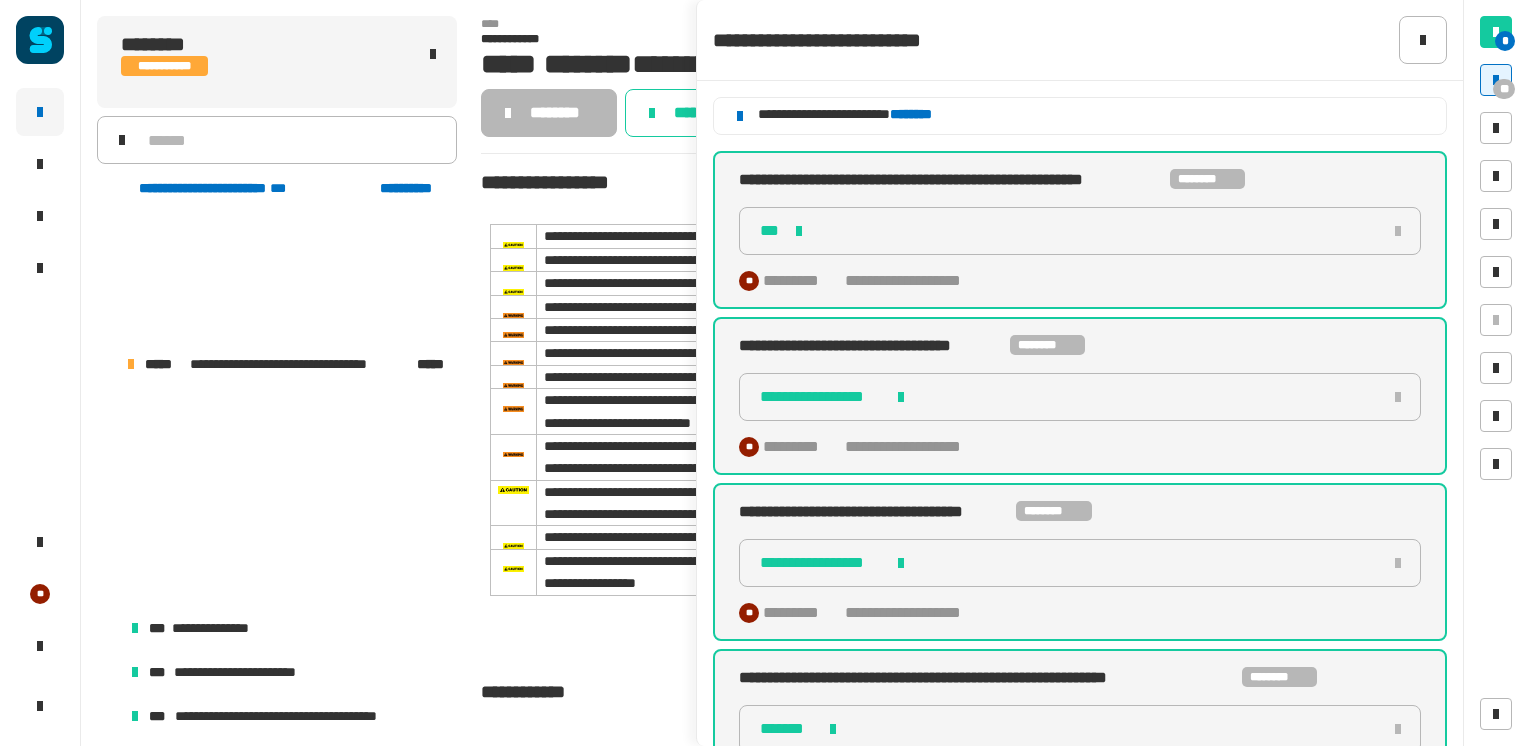 scroll, scrollTop: 0, scrollLeft: 0, axis: both 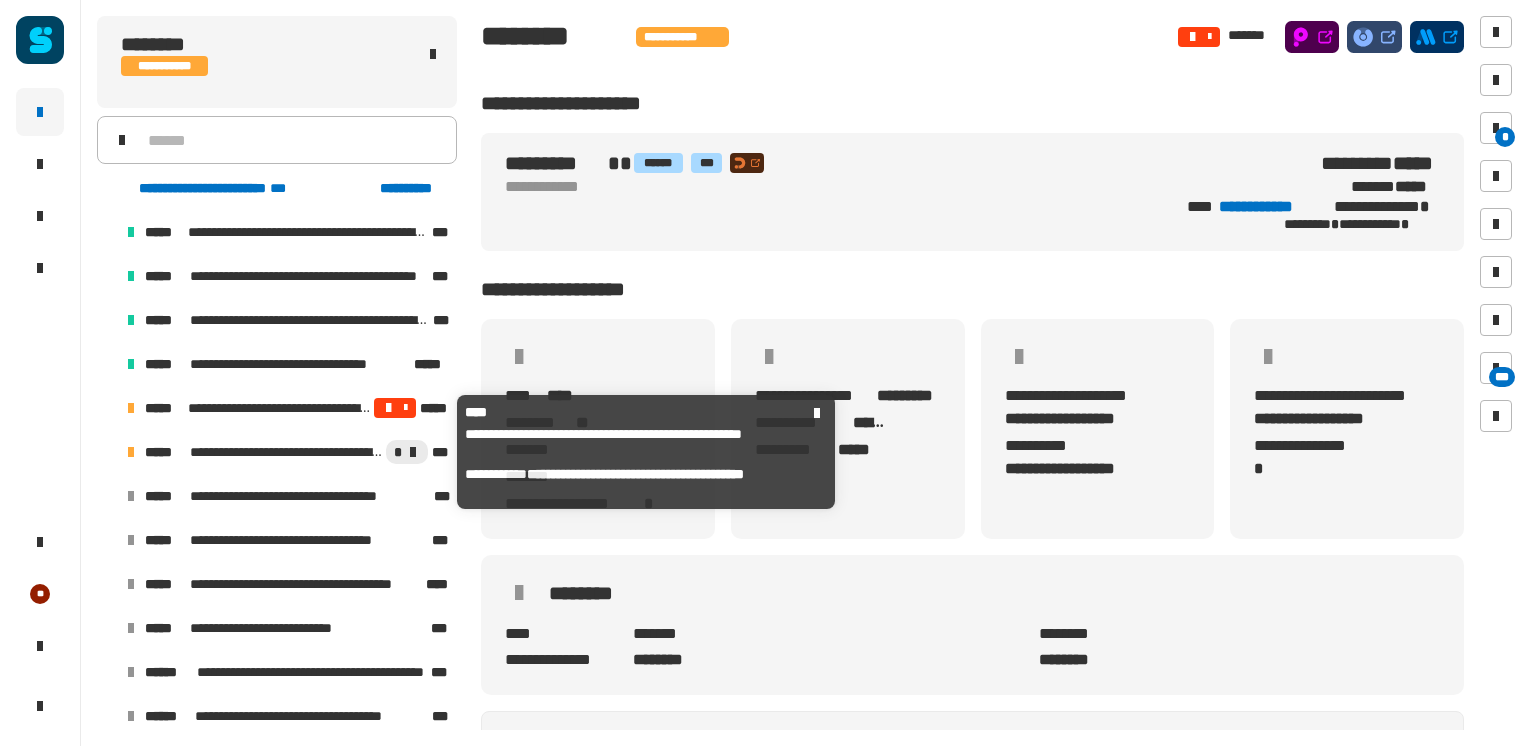 click on "**********" at bounding box center (286, 452) 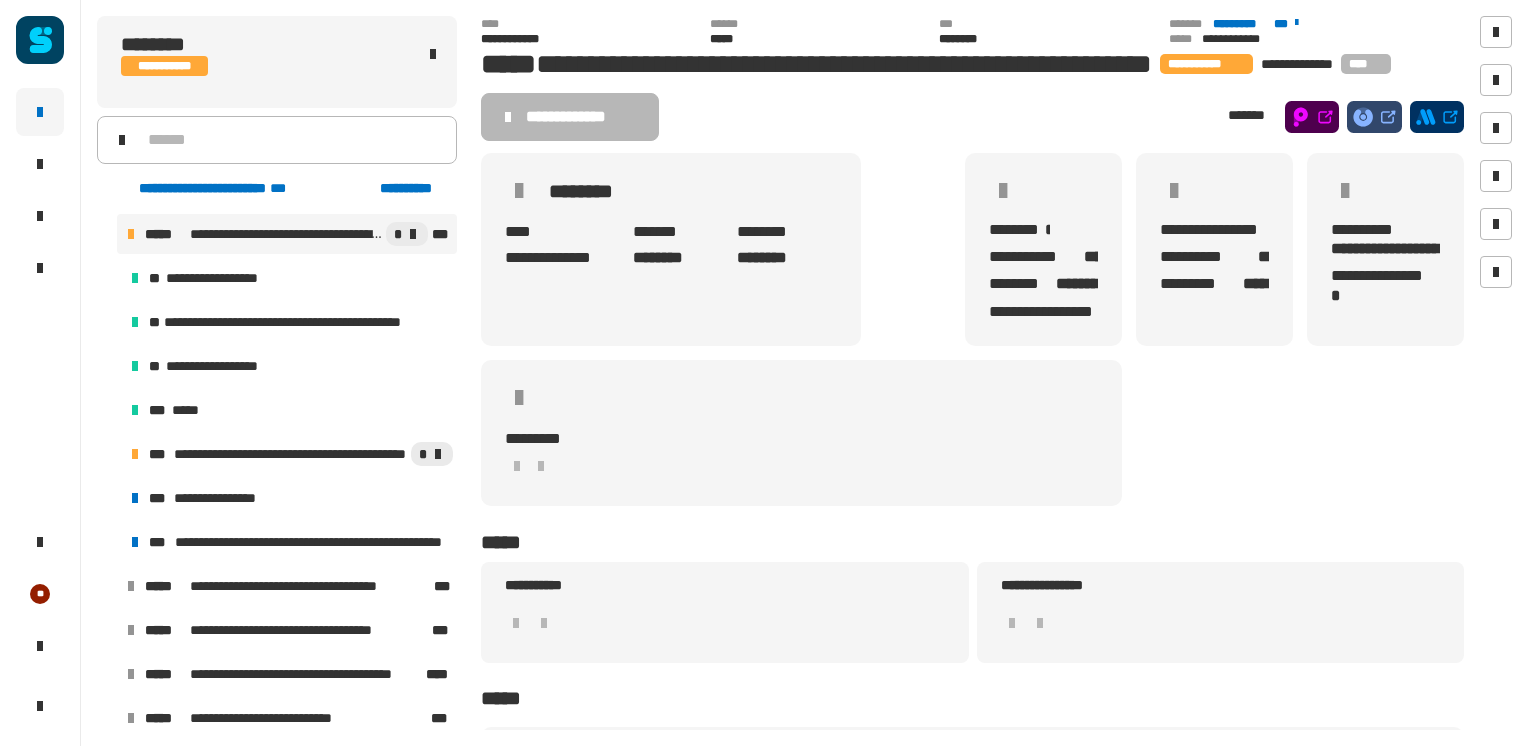 scroll, scrollTop: 219, scrollLeft: 0, axis: vertical 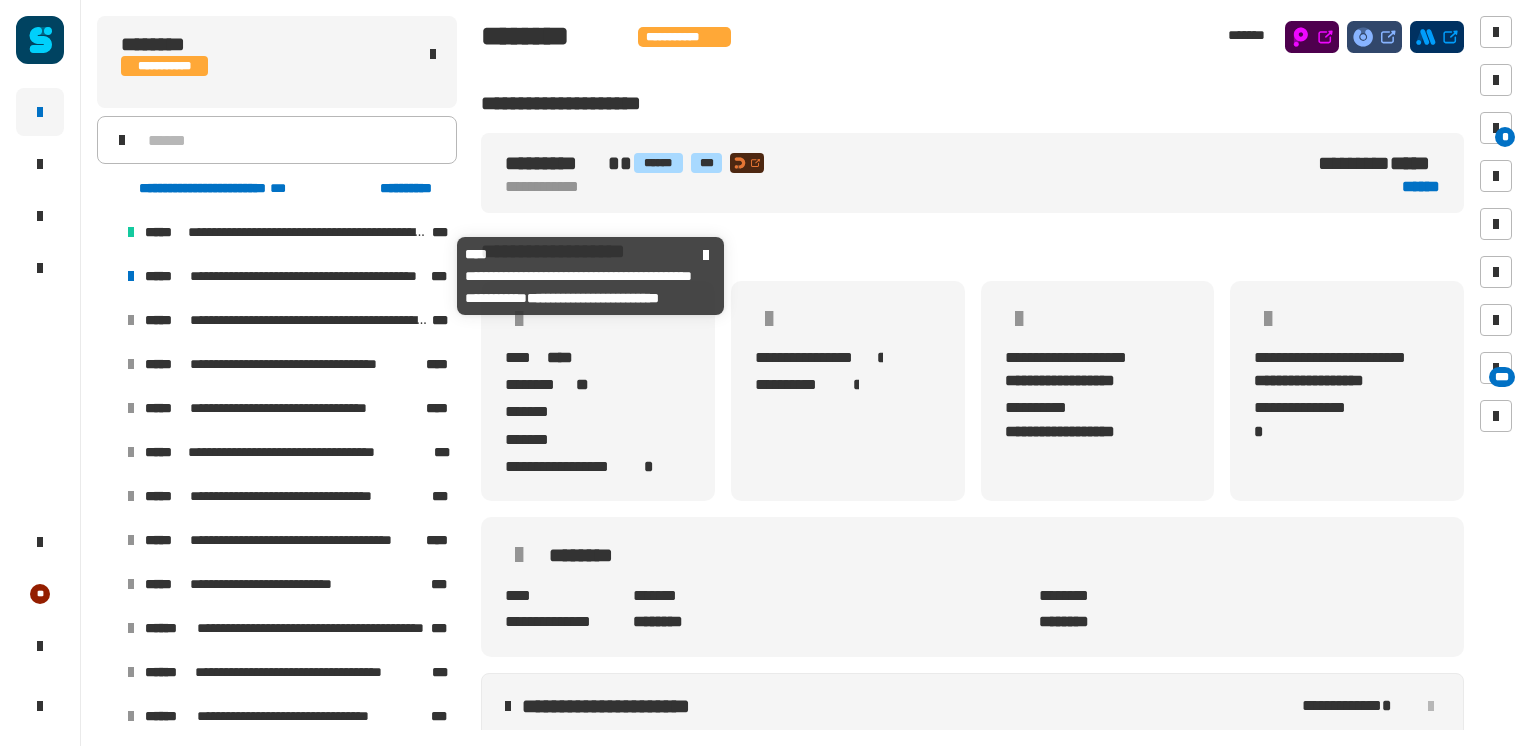click on "**********" at bounding box center [308, 276] 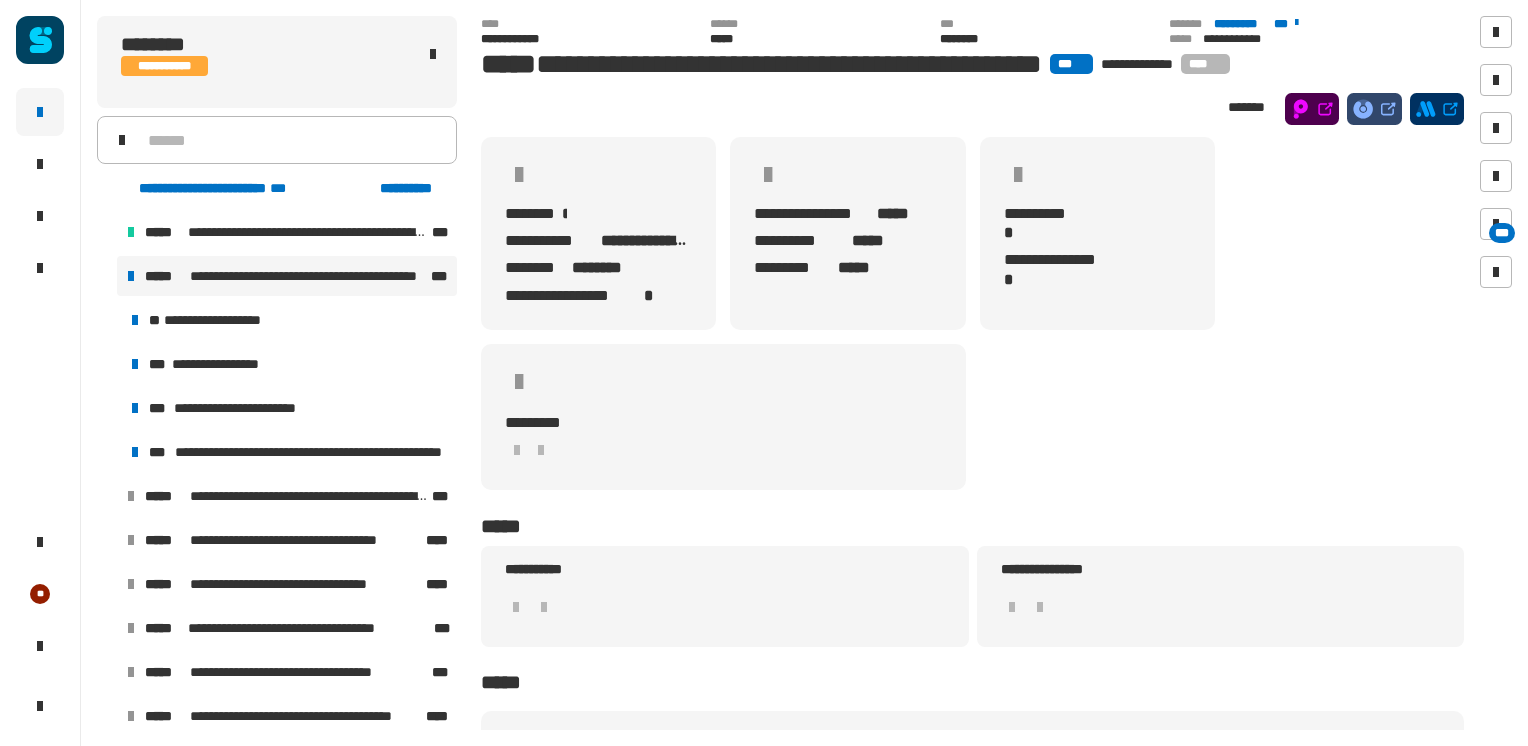click on "**********" at bounding box center [249, 408] 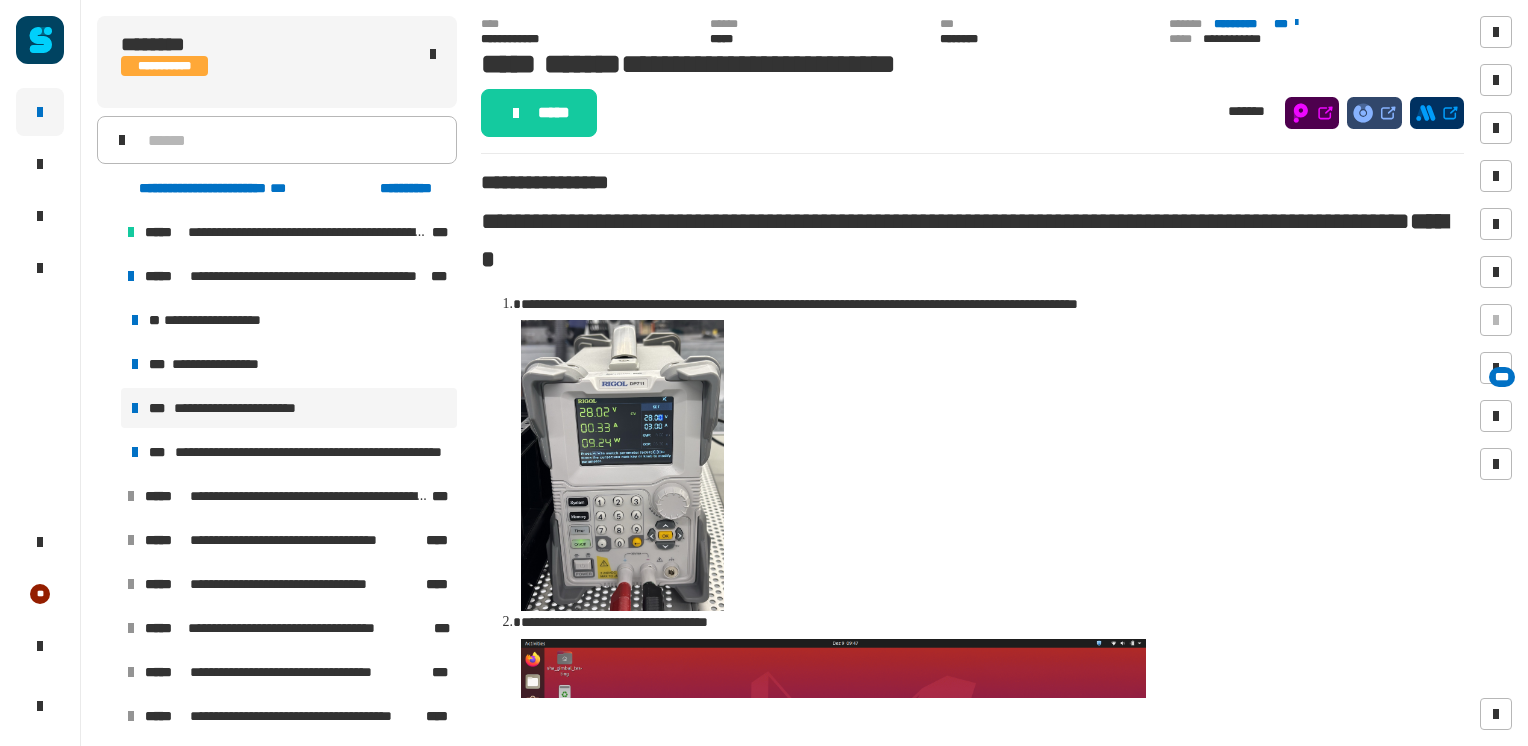 click on "*****" 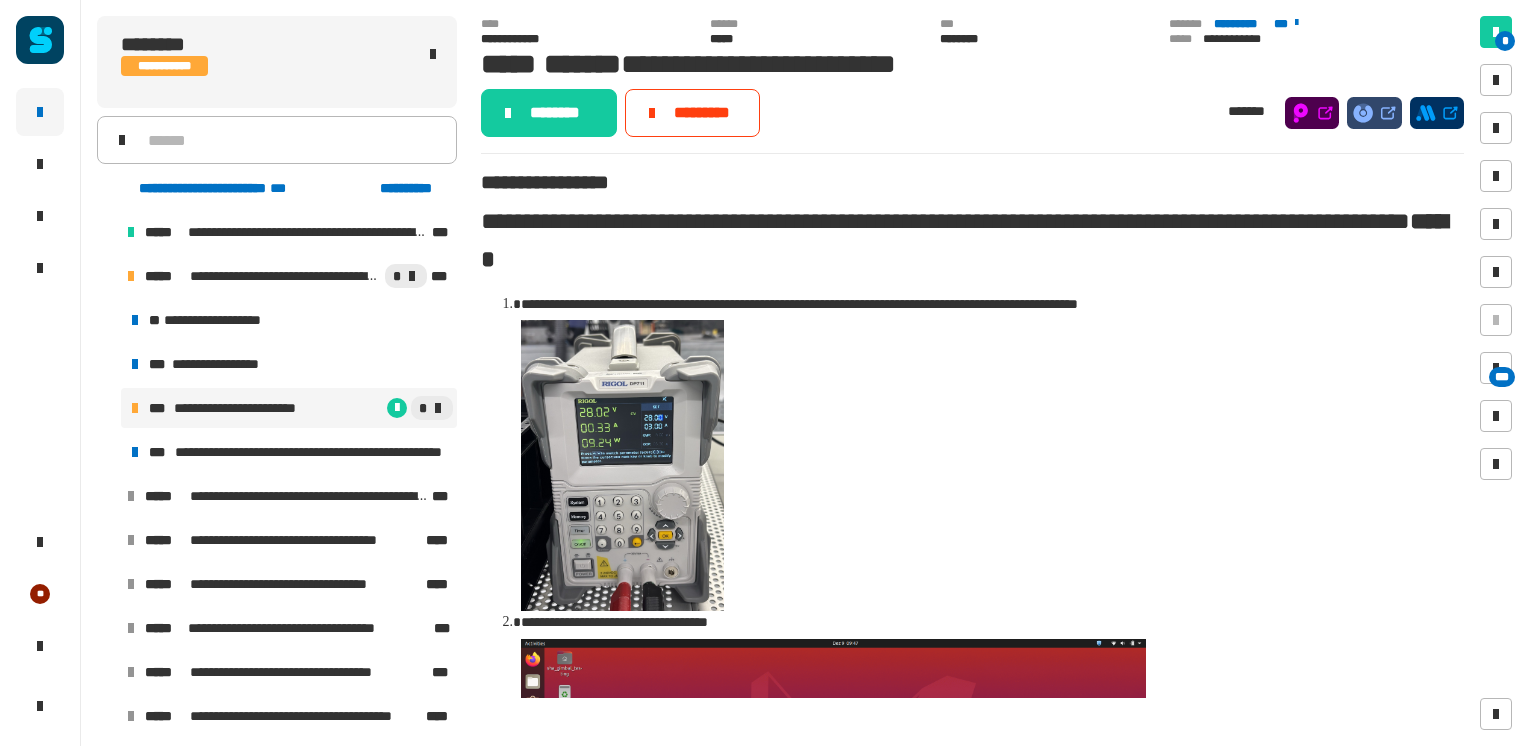 click on "********" 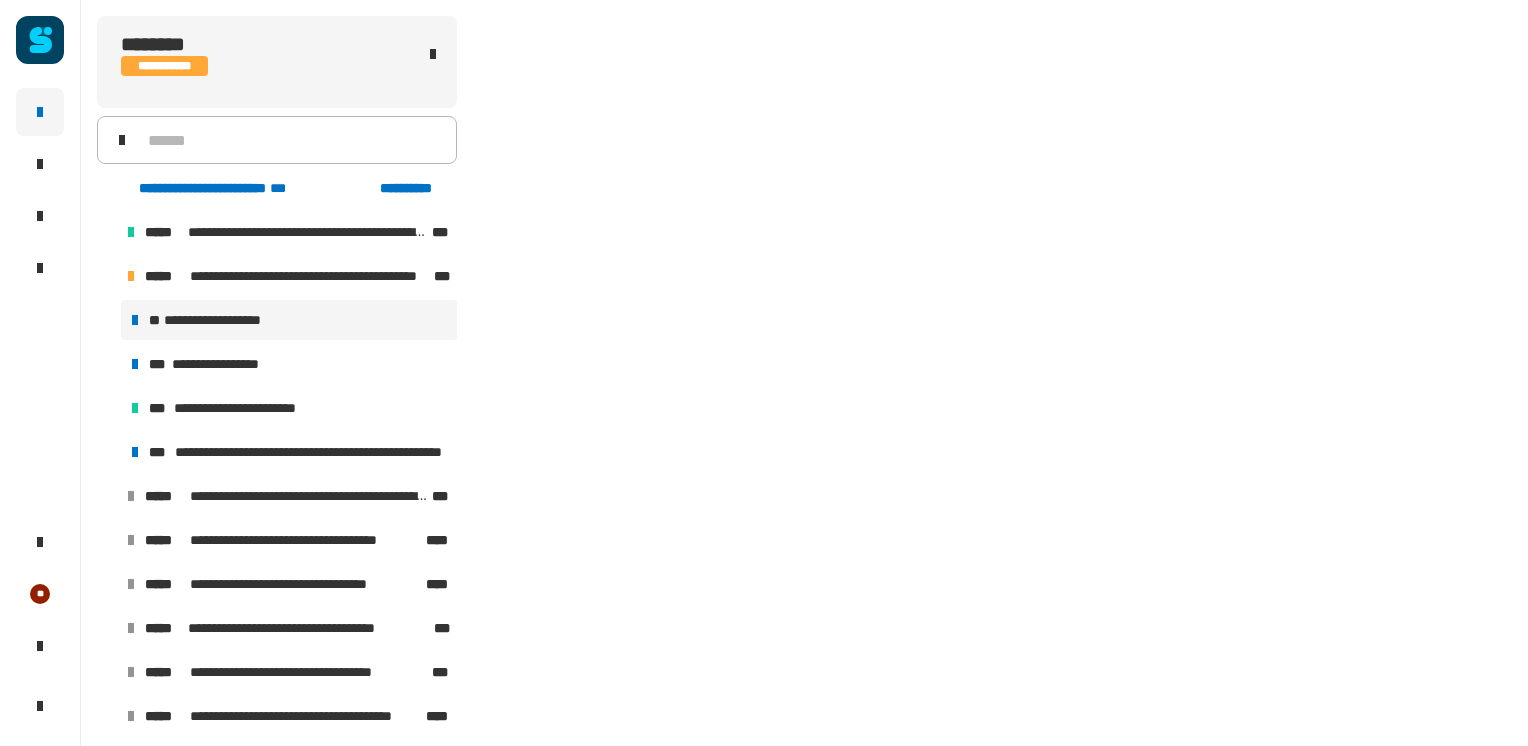 click 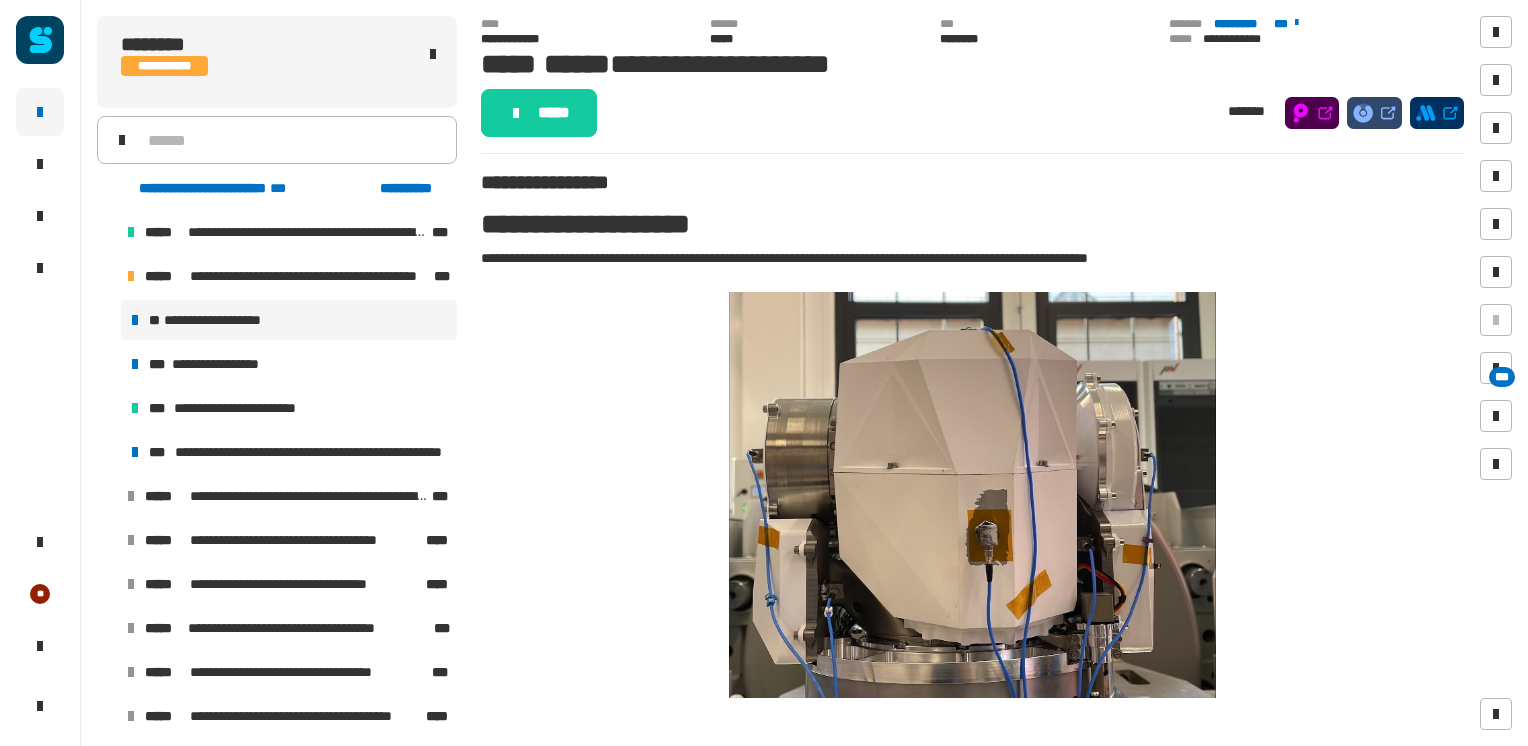 click on "*****" 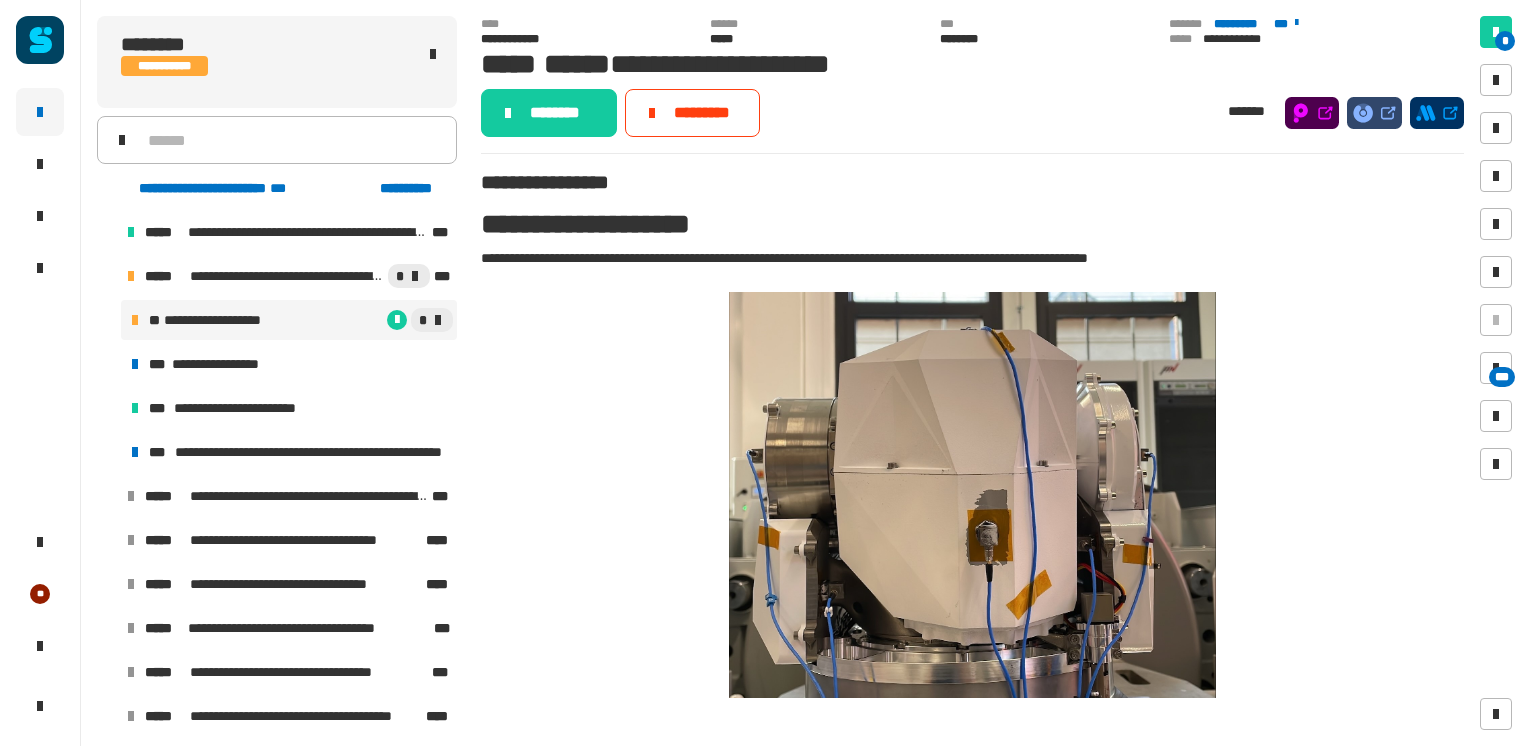 click on "********" 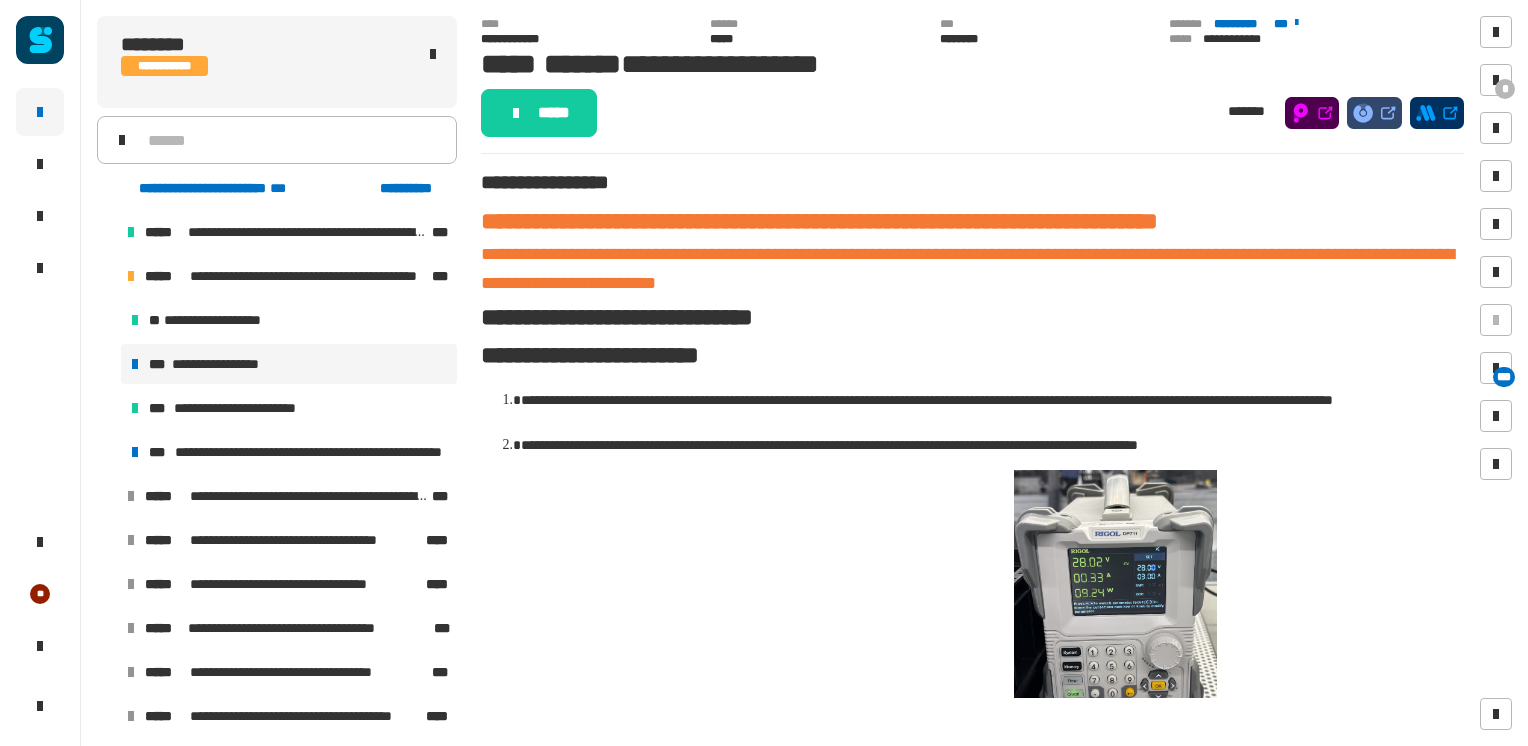 click on "**********" at bounding box center (289, 452) 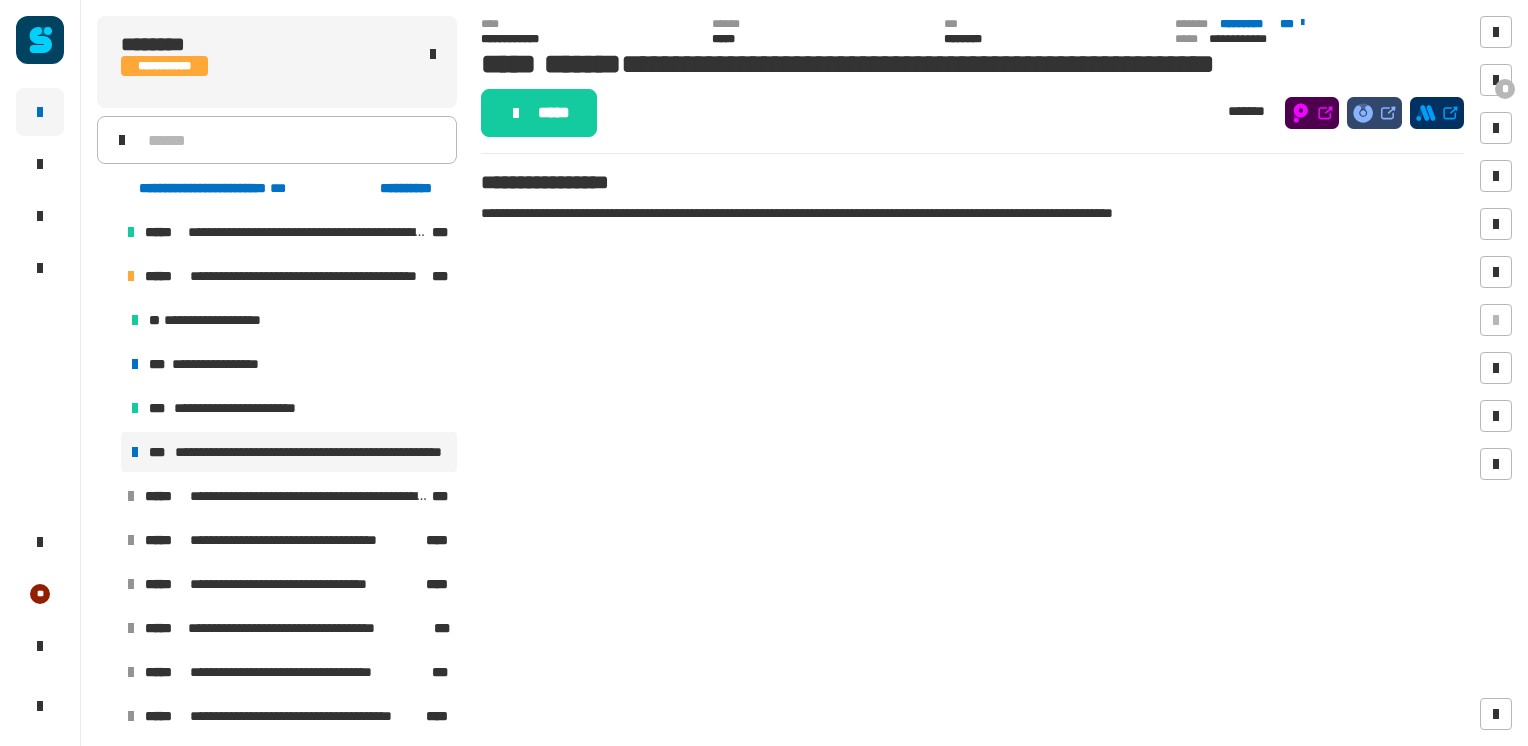 click on "**********" 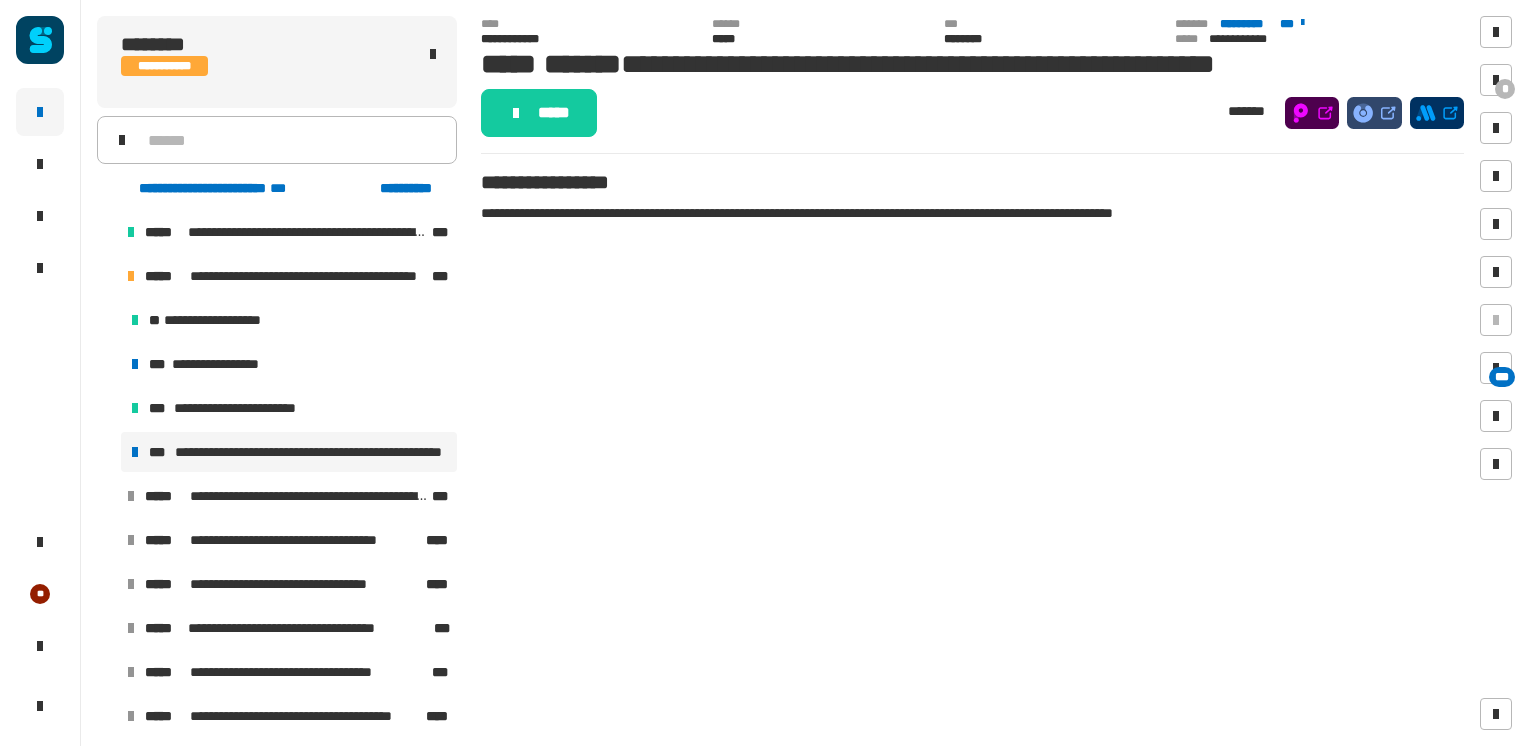 click on "*****" 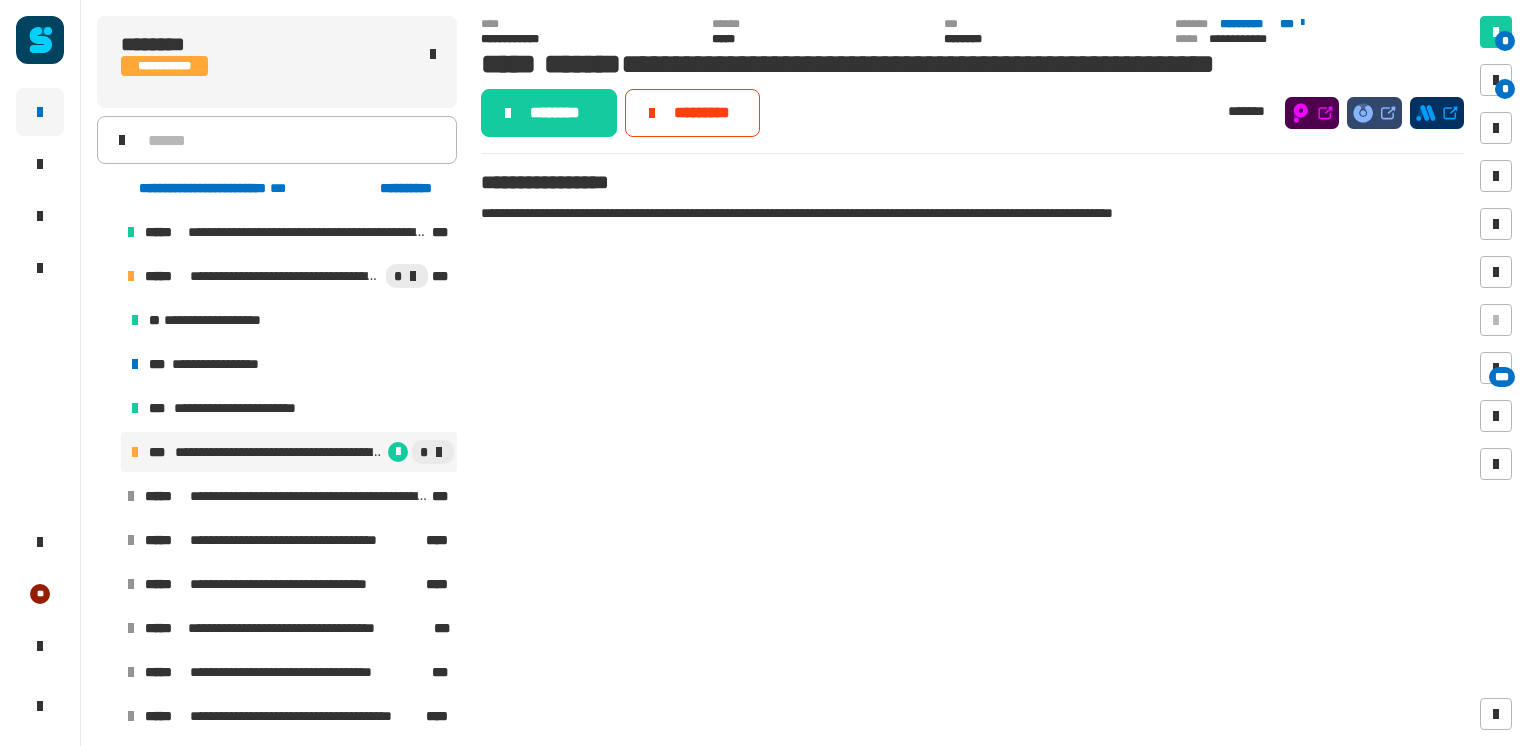 click on "*" at bounding box center [1505, 89] 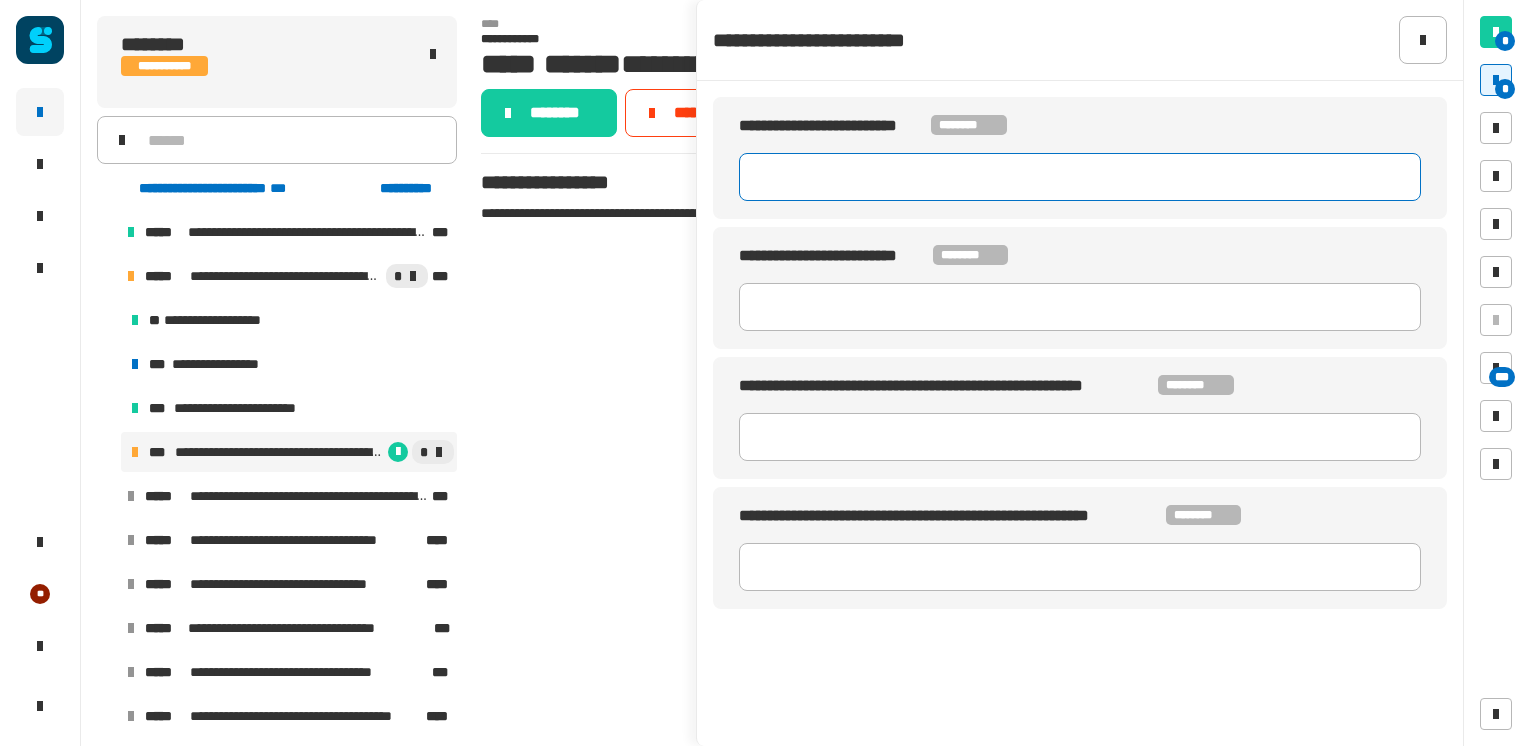 click 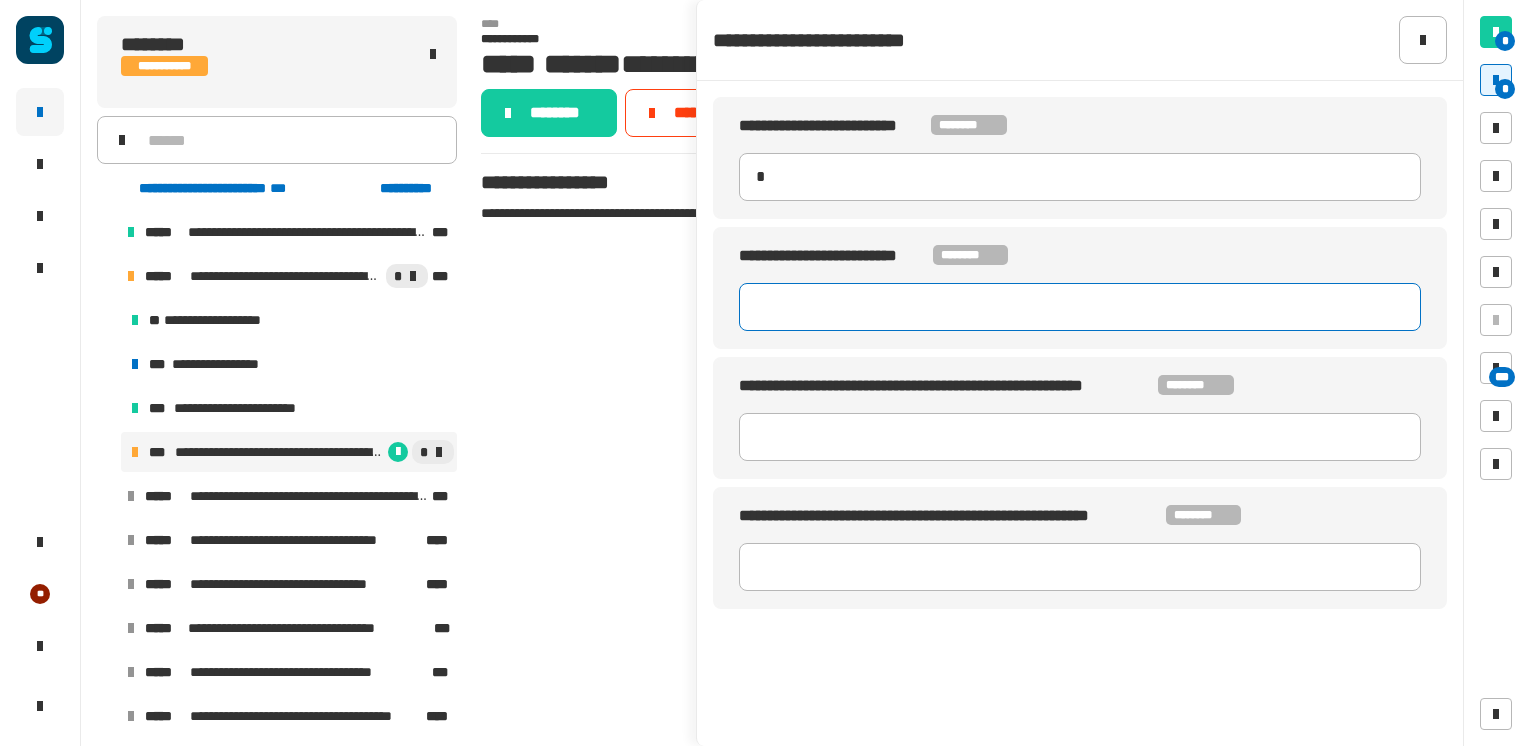 type on "*" 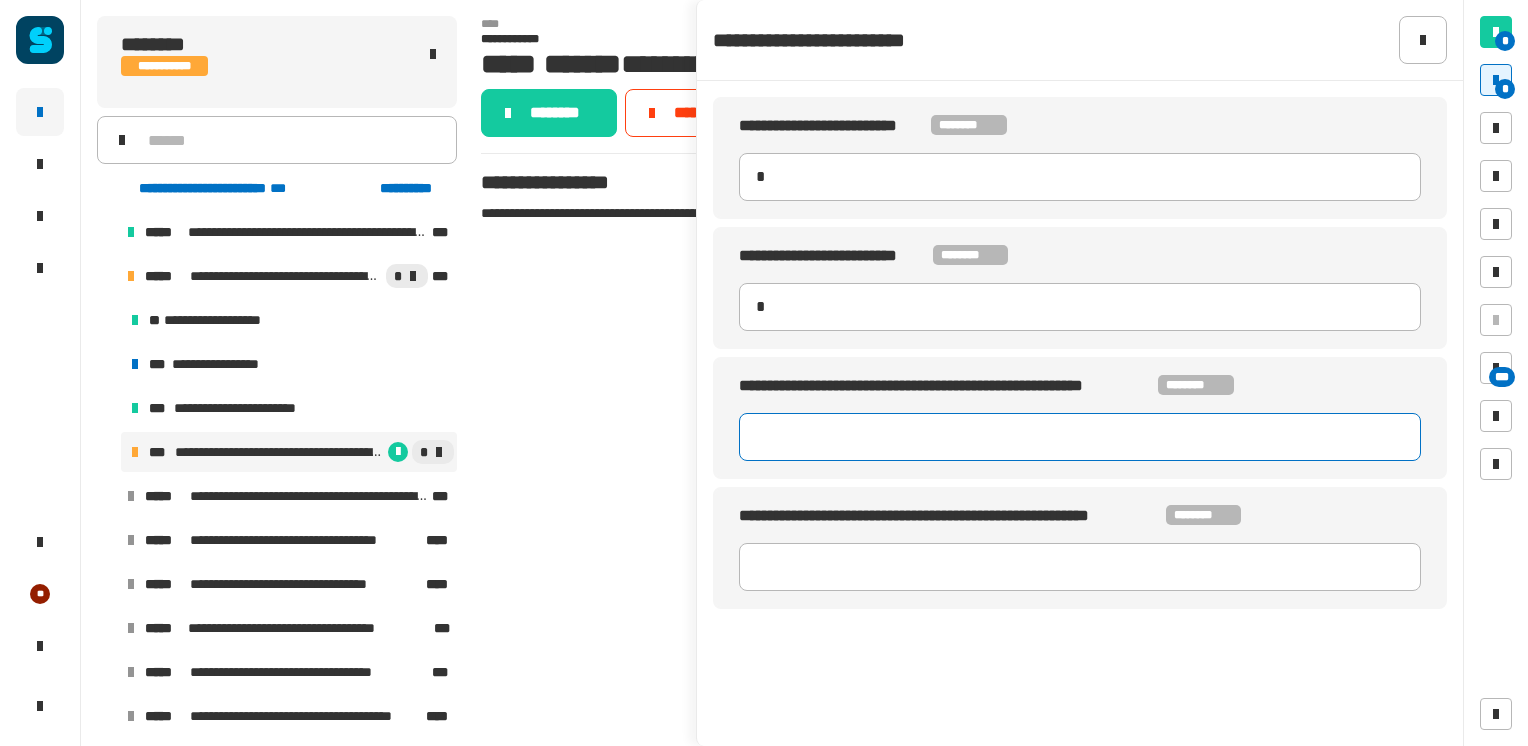 type on "*" 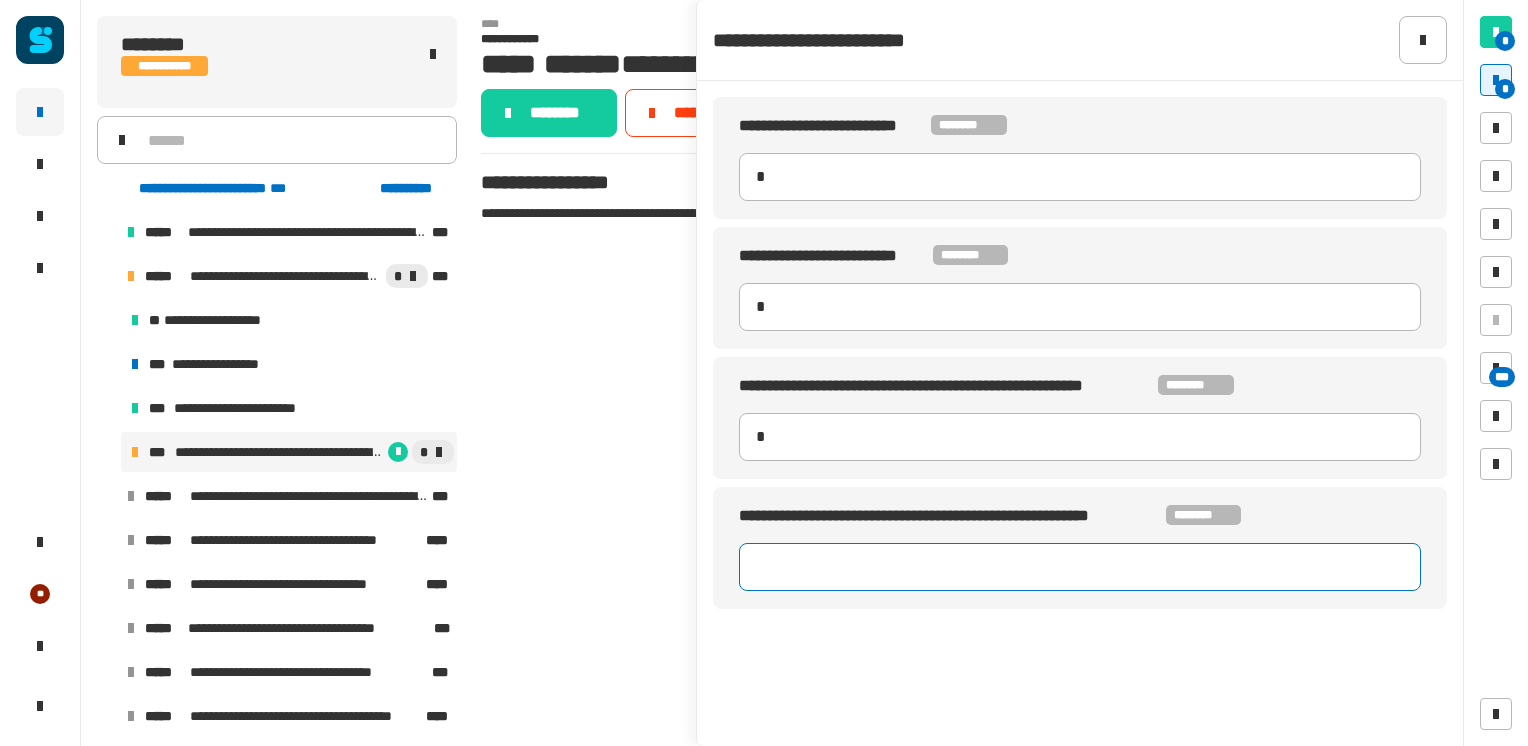 type on "*" 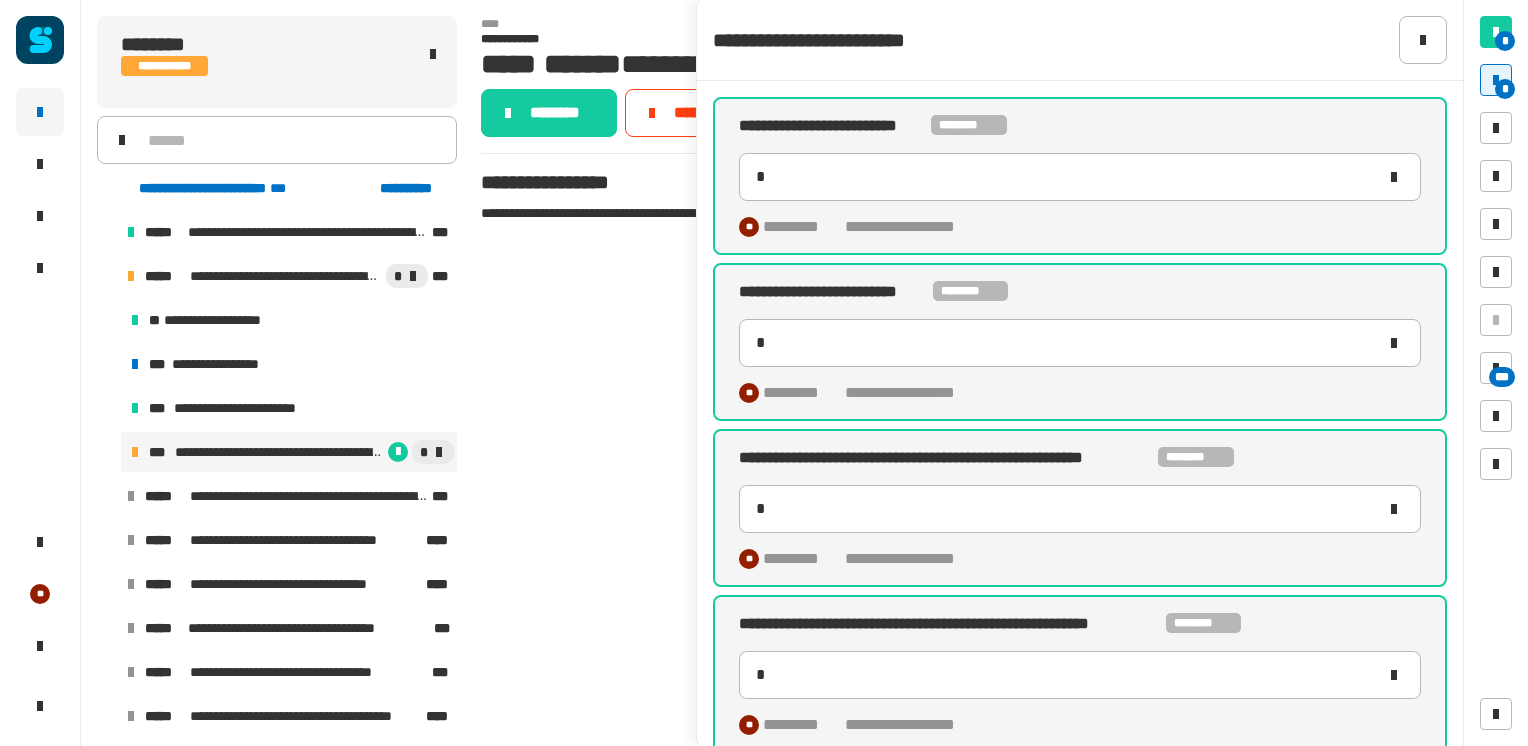 click on "********" 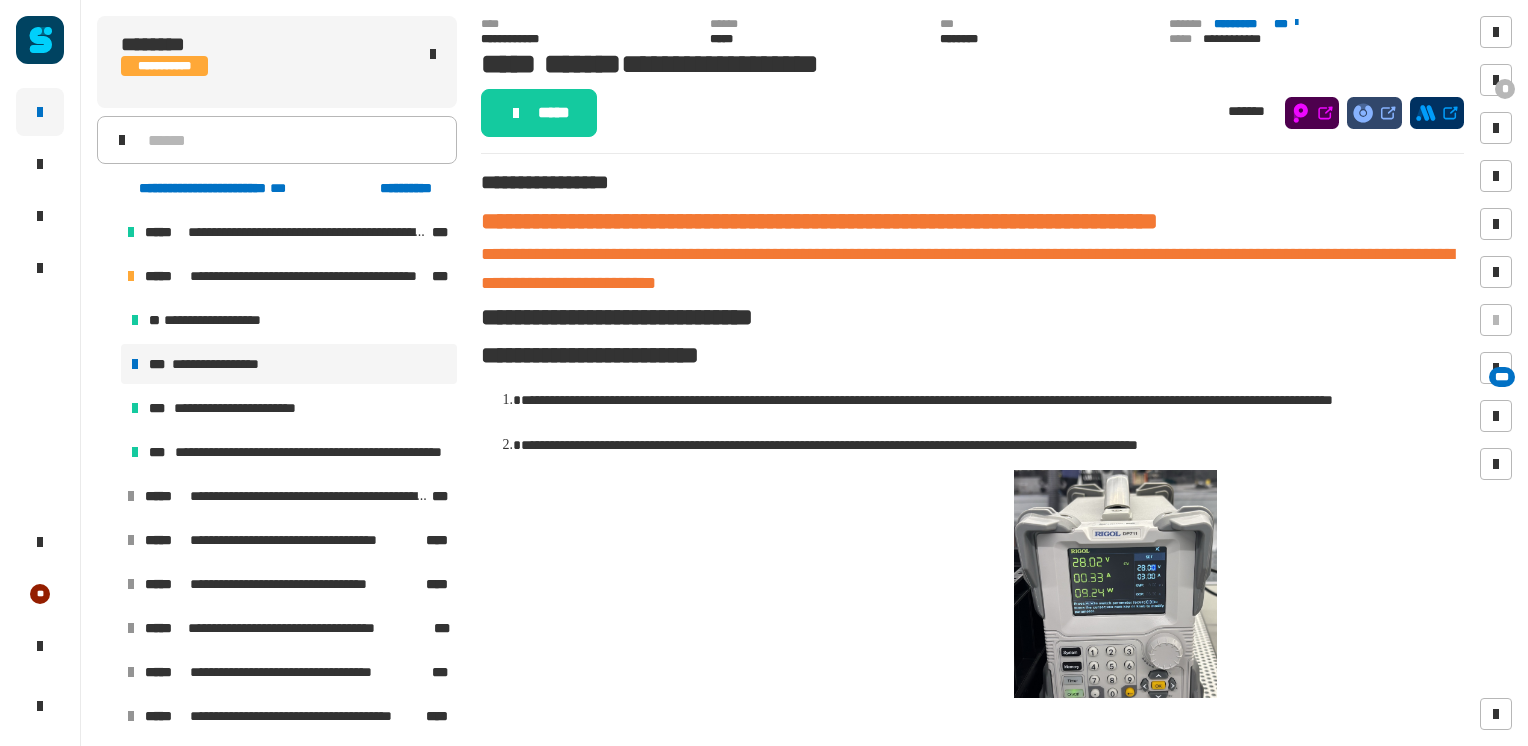 click on "*****" 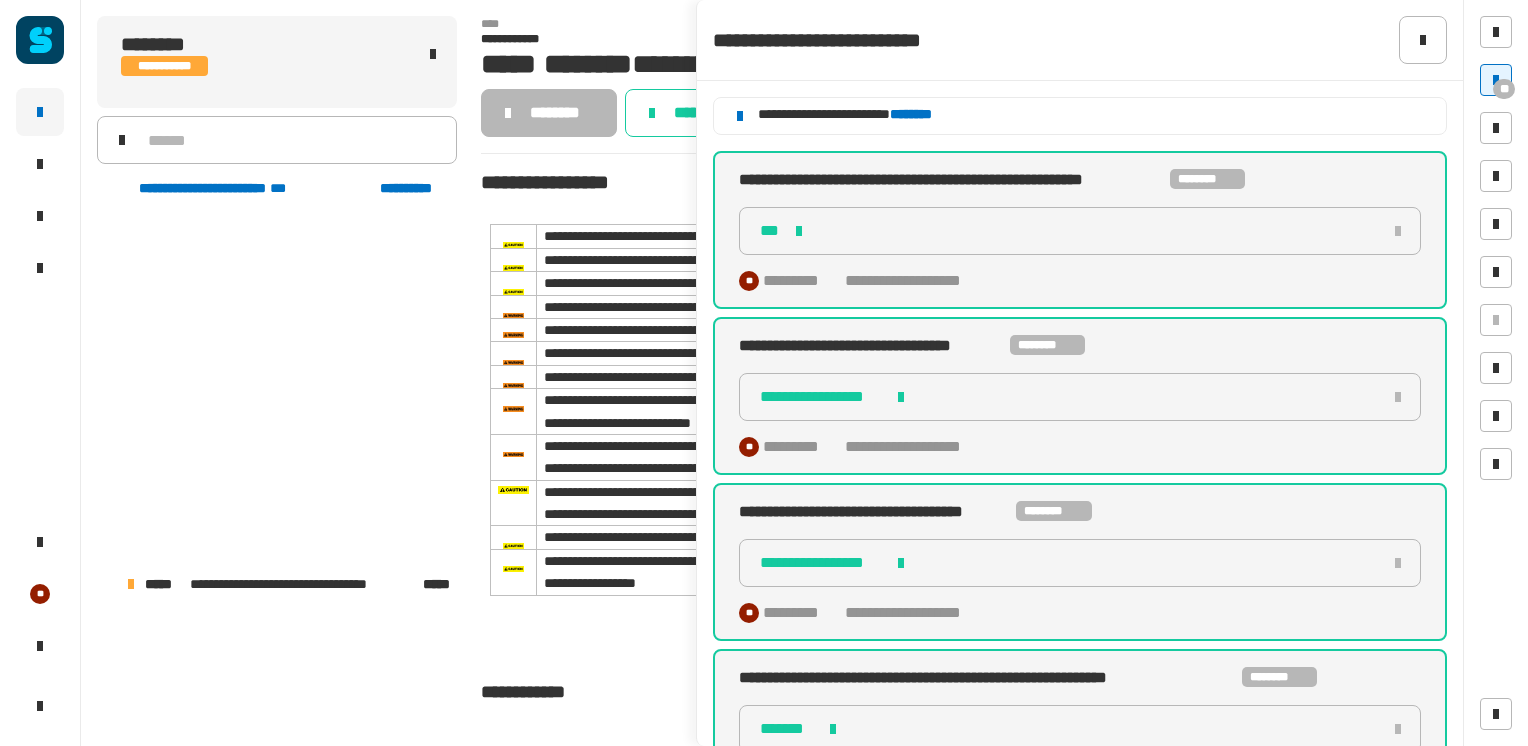 scroll, scrollTop: 0, scrollLeft: 0, axis: both 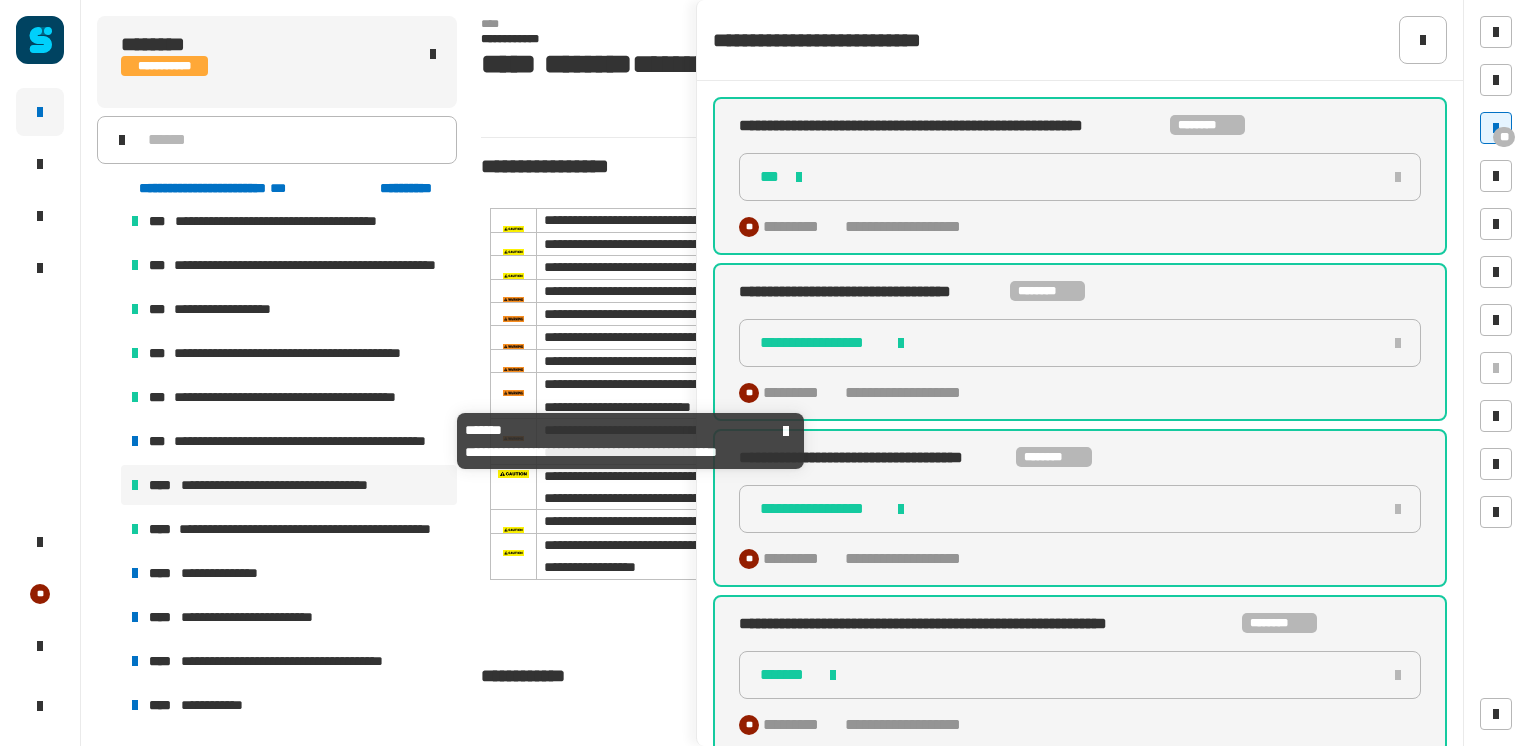 click on "**********" at bounding box center [311, 441] 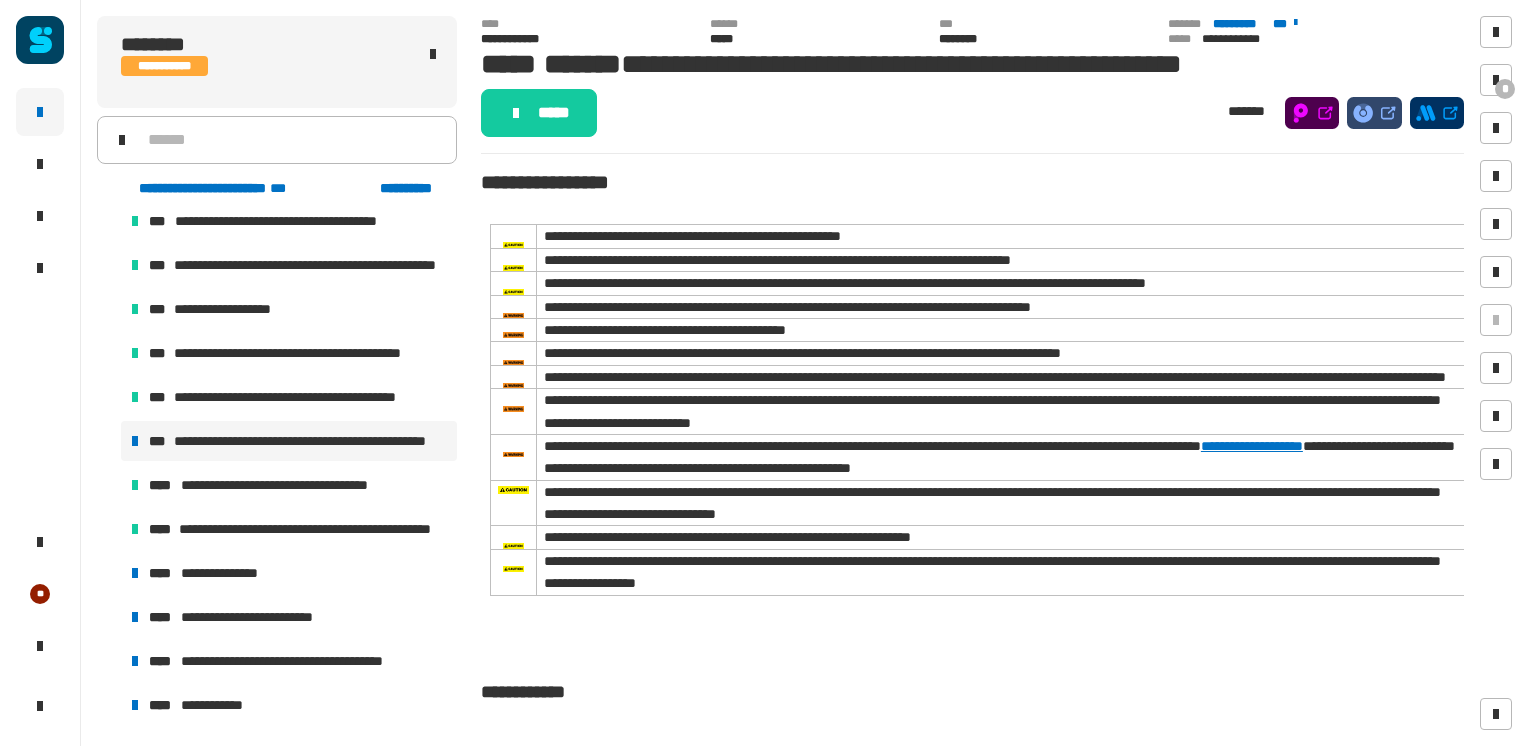 click on "**********" at bounding box center (289, 441) 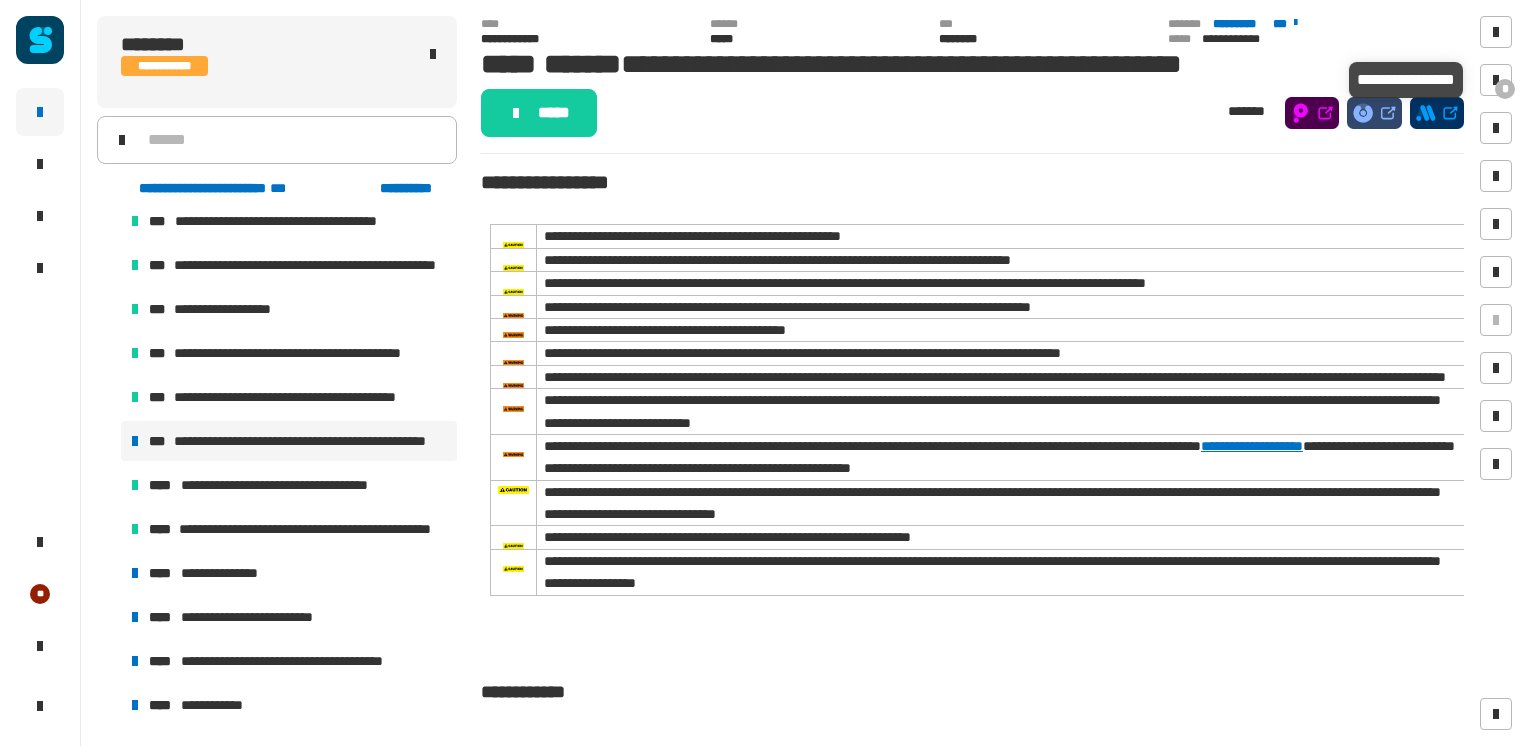 click on "*" at bounding box center [1505, 89] 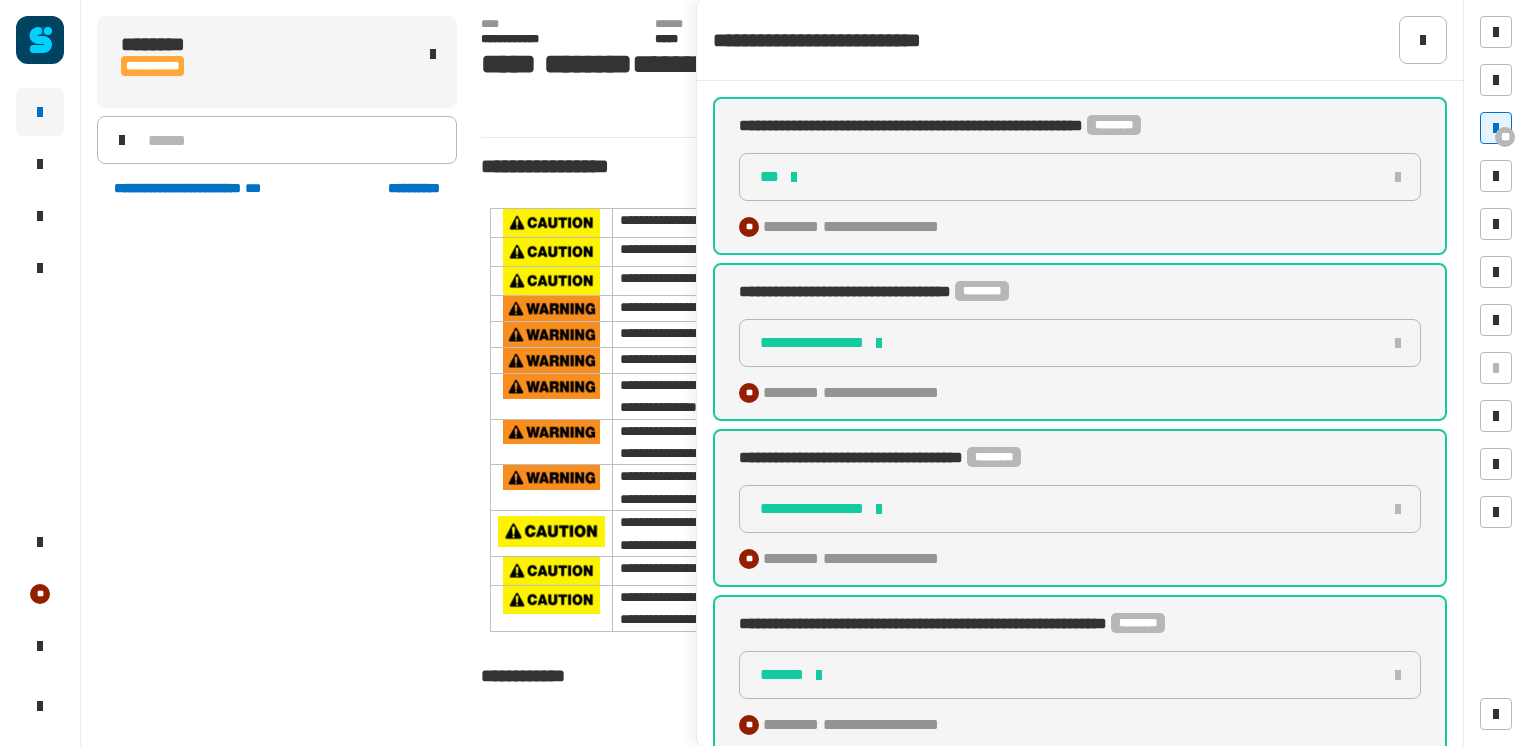 scroll, scrollTop: 0, scrollLeft: 0, axis: both 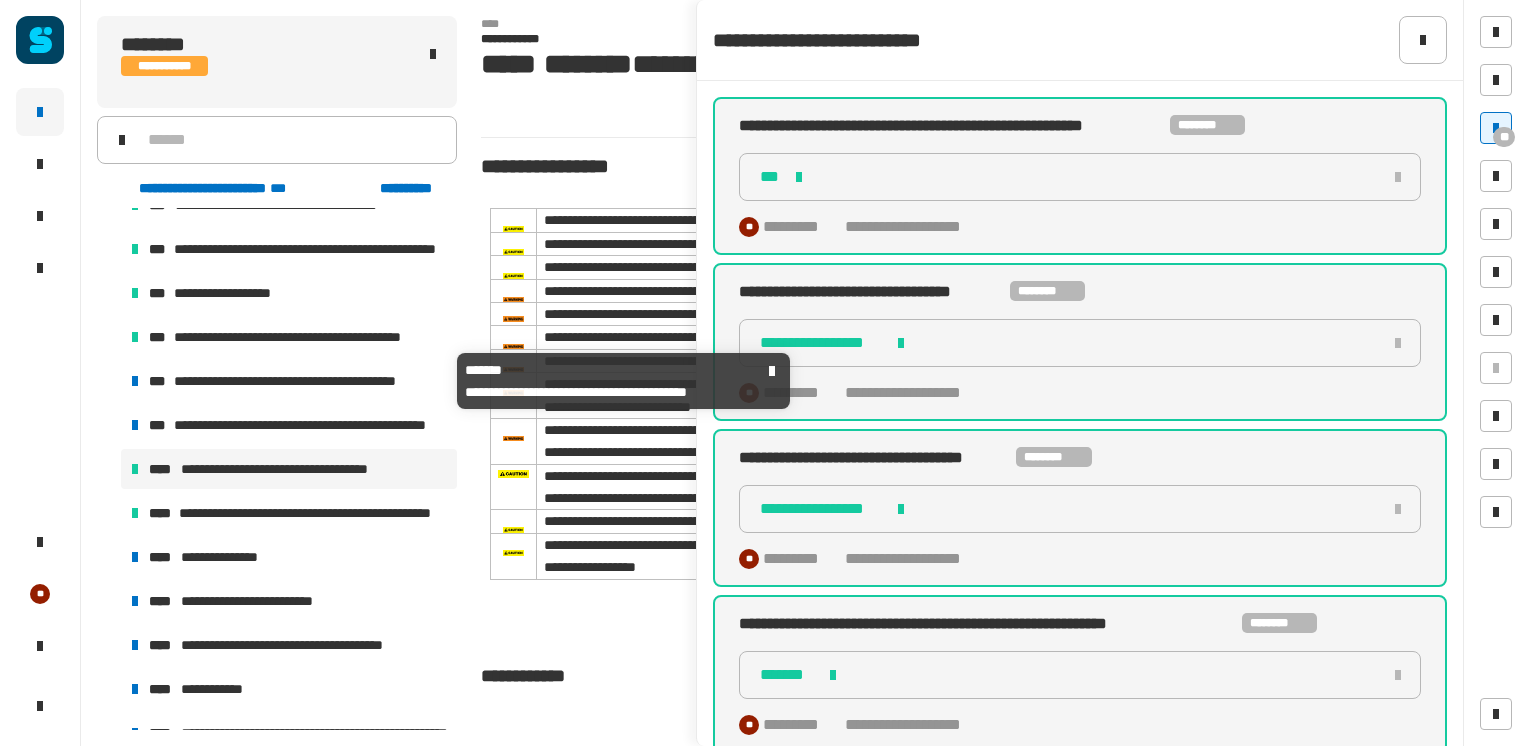 click on "**********" at bounding box center [311, 381] 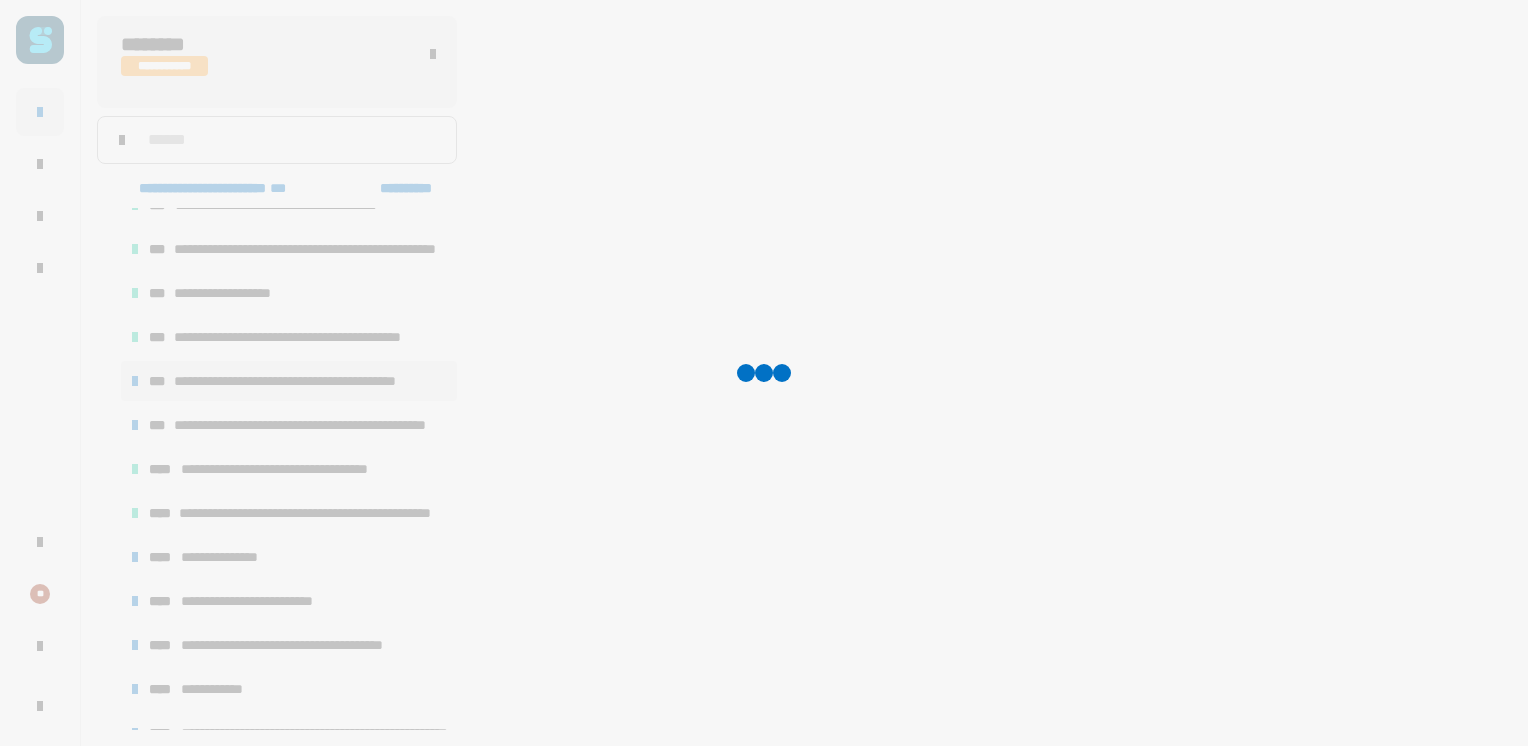 click 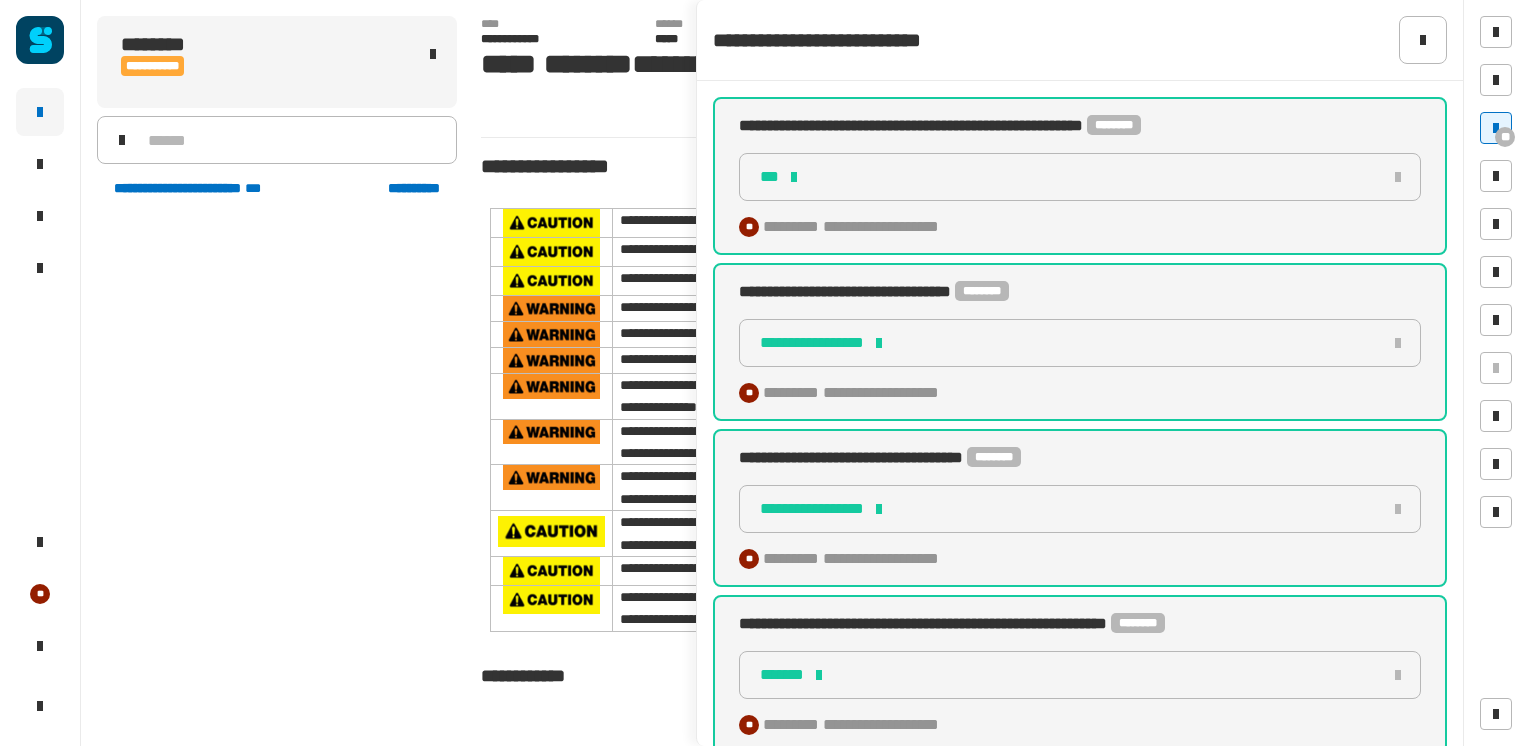 scroll, scrollTop: 0, scrollLeft: 0, axis: both 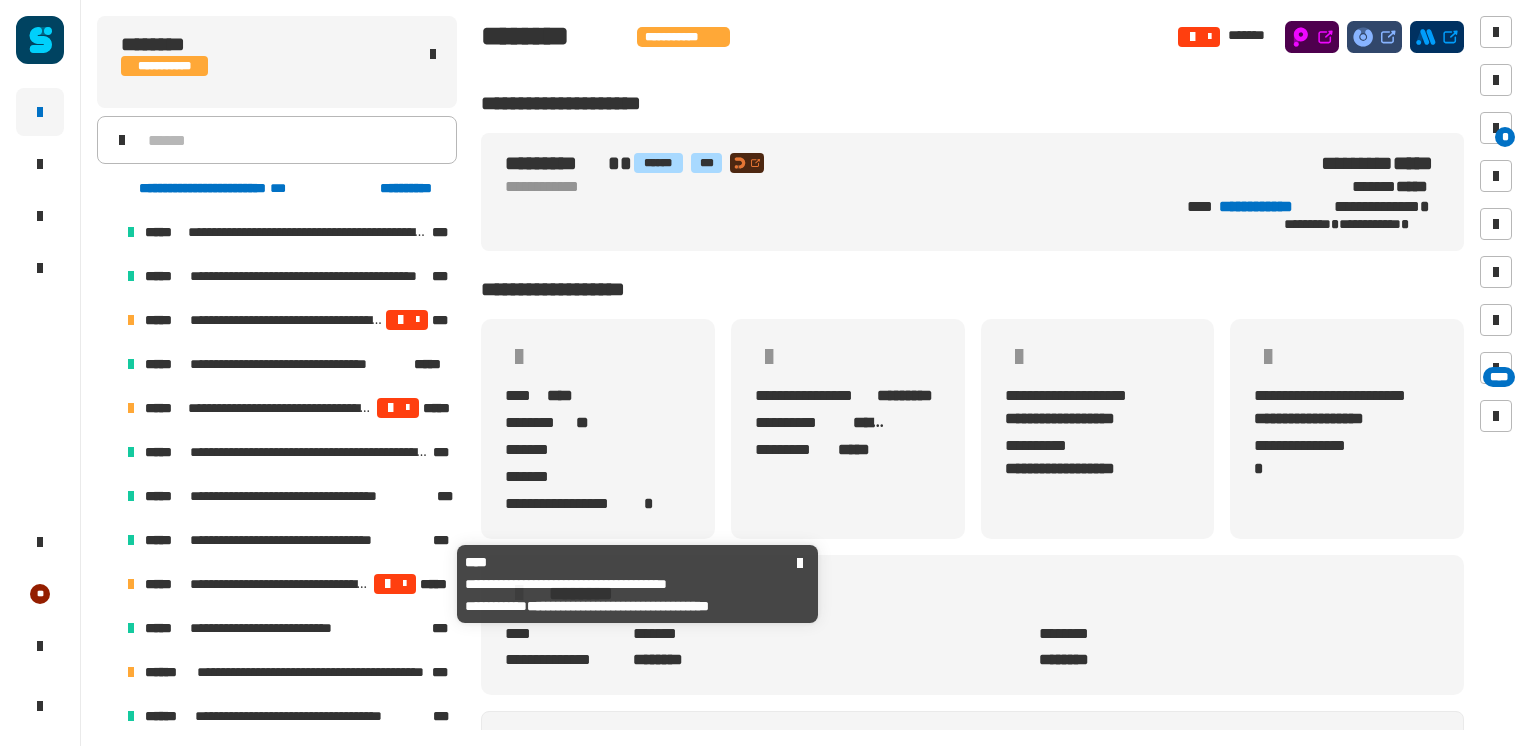 click on "**********" at bounding box center [280, 584] 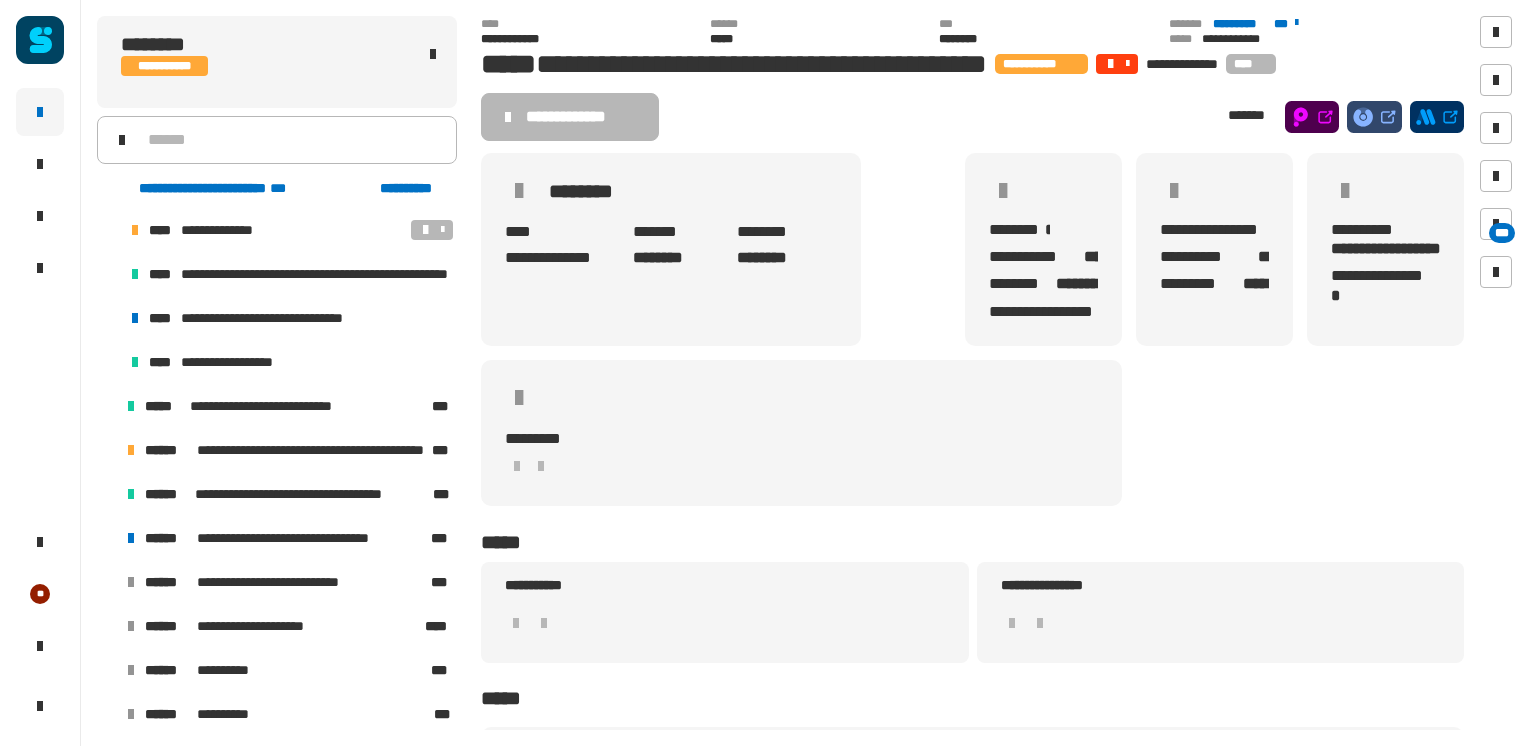 scroll, scrollTop: 844, scrollLeft: 0, axis: vertical 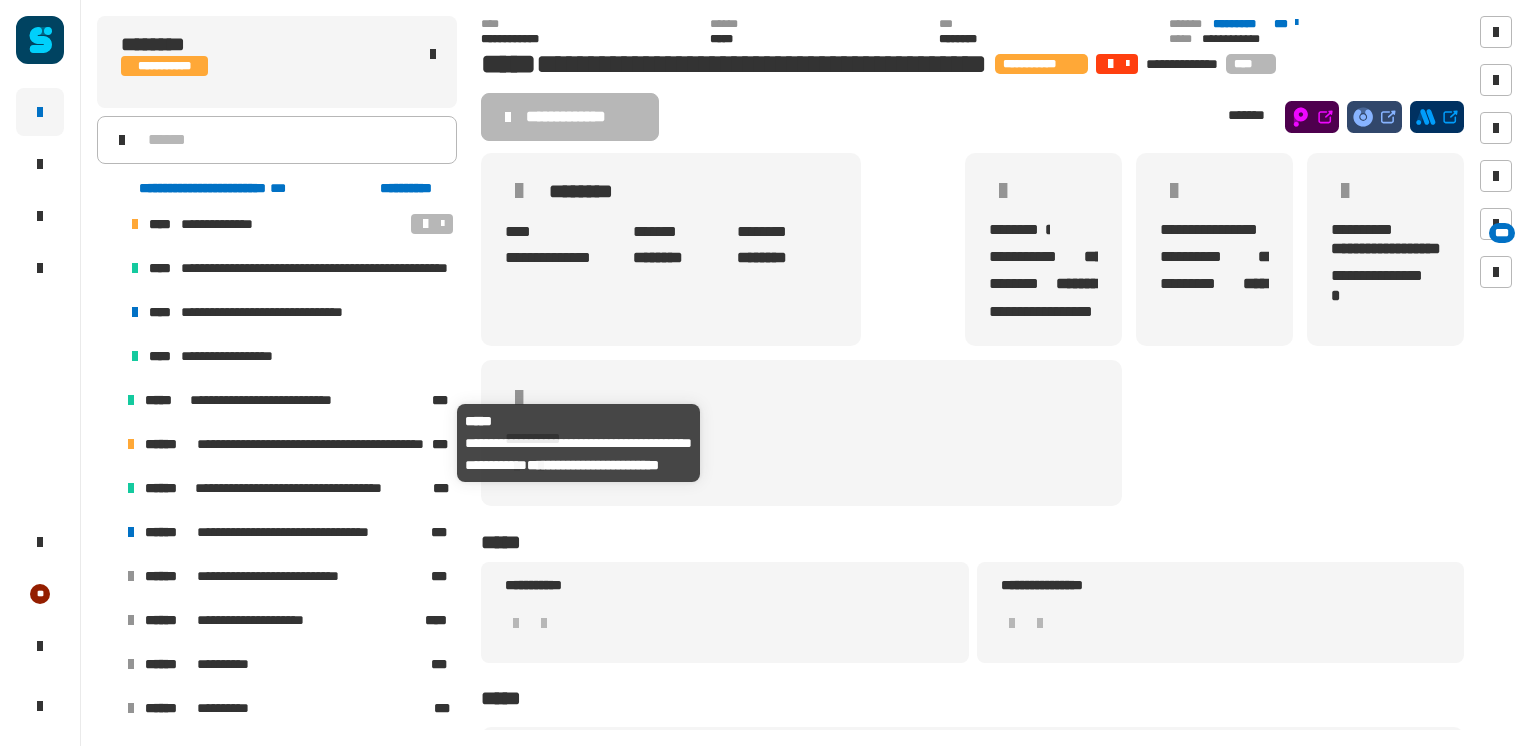 click on "**********" at bounding box center [312, 444] 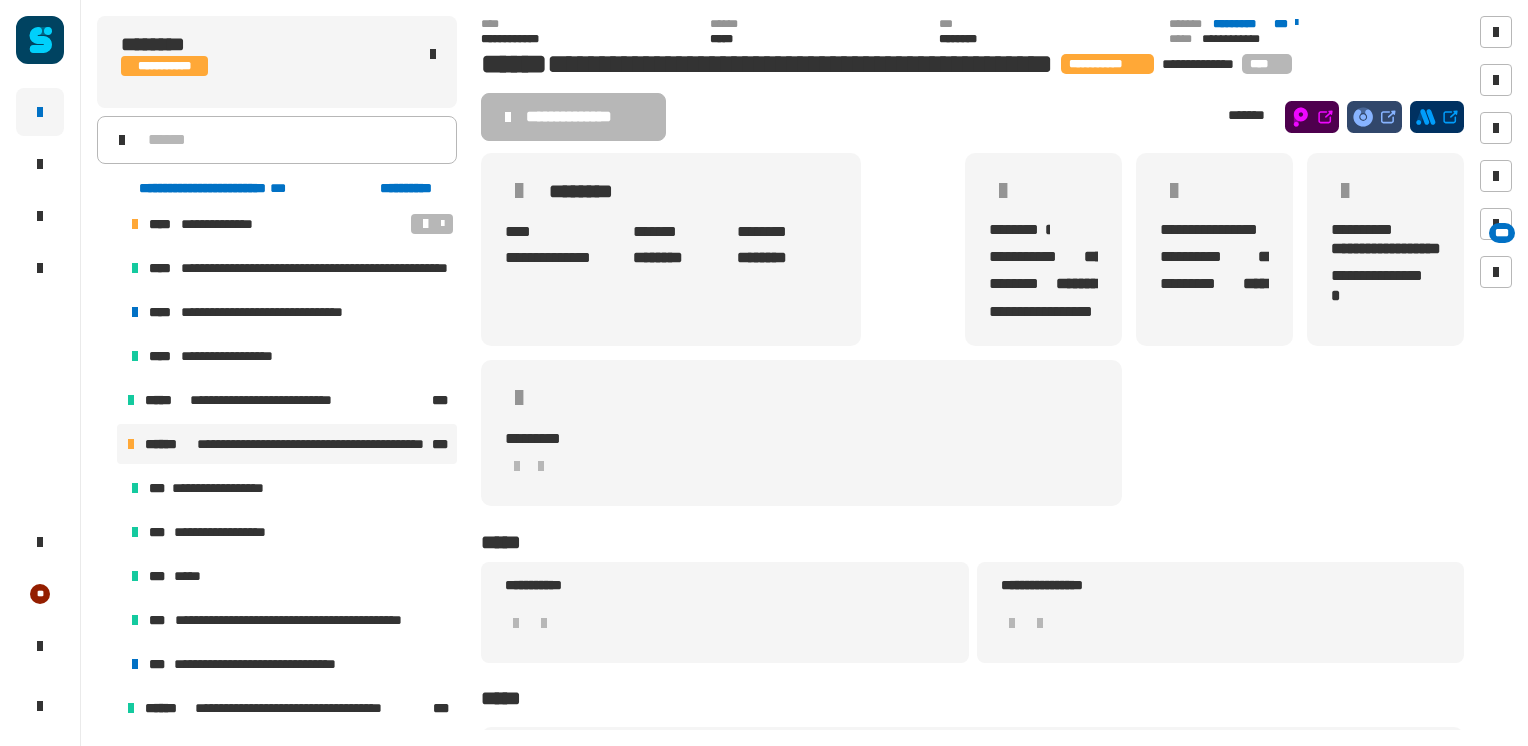 click on "**********" at bounding box center [289, 620] 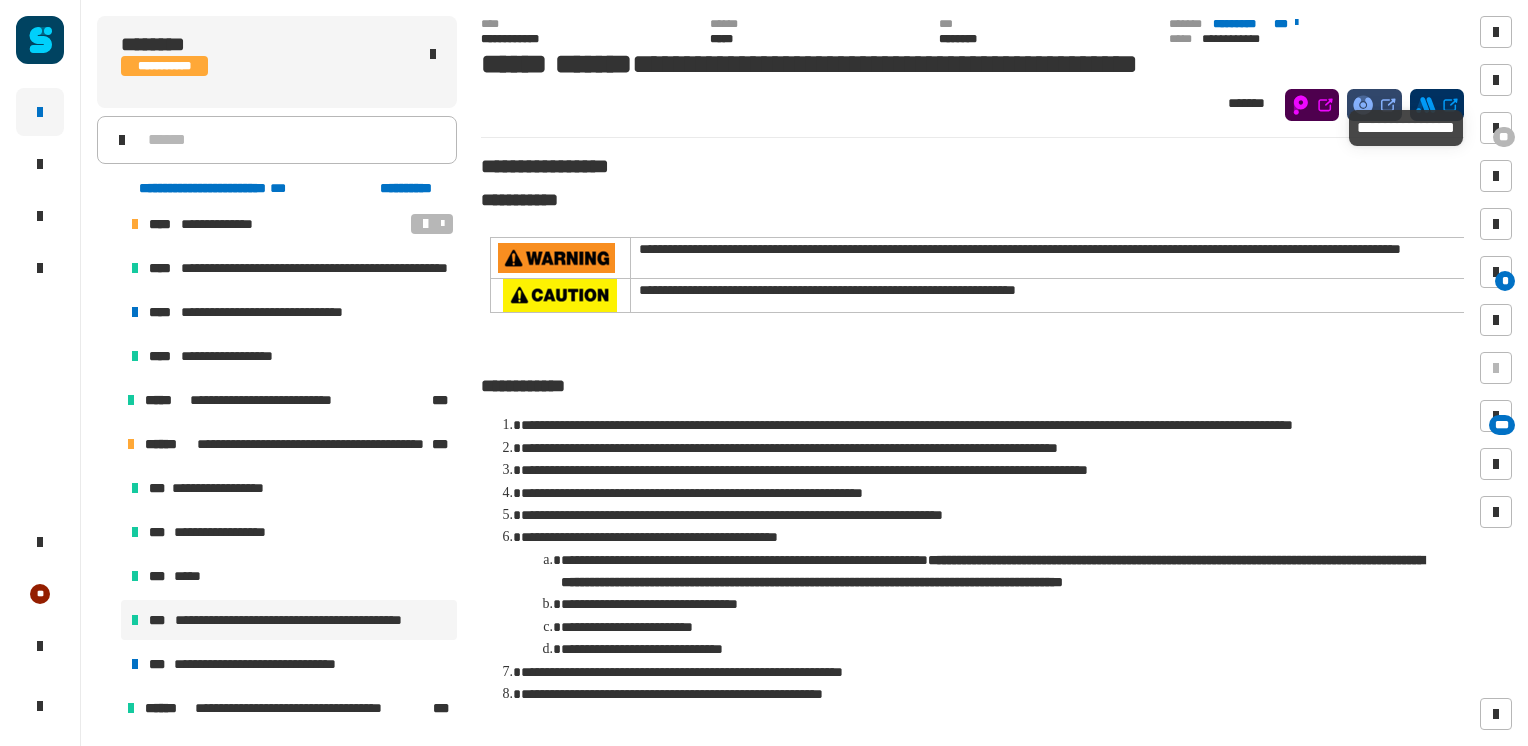 click on "**" at bounding box center (1504, 137) 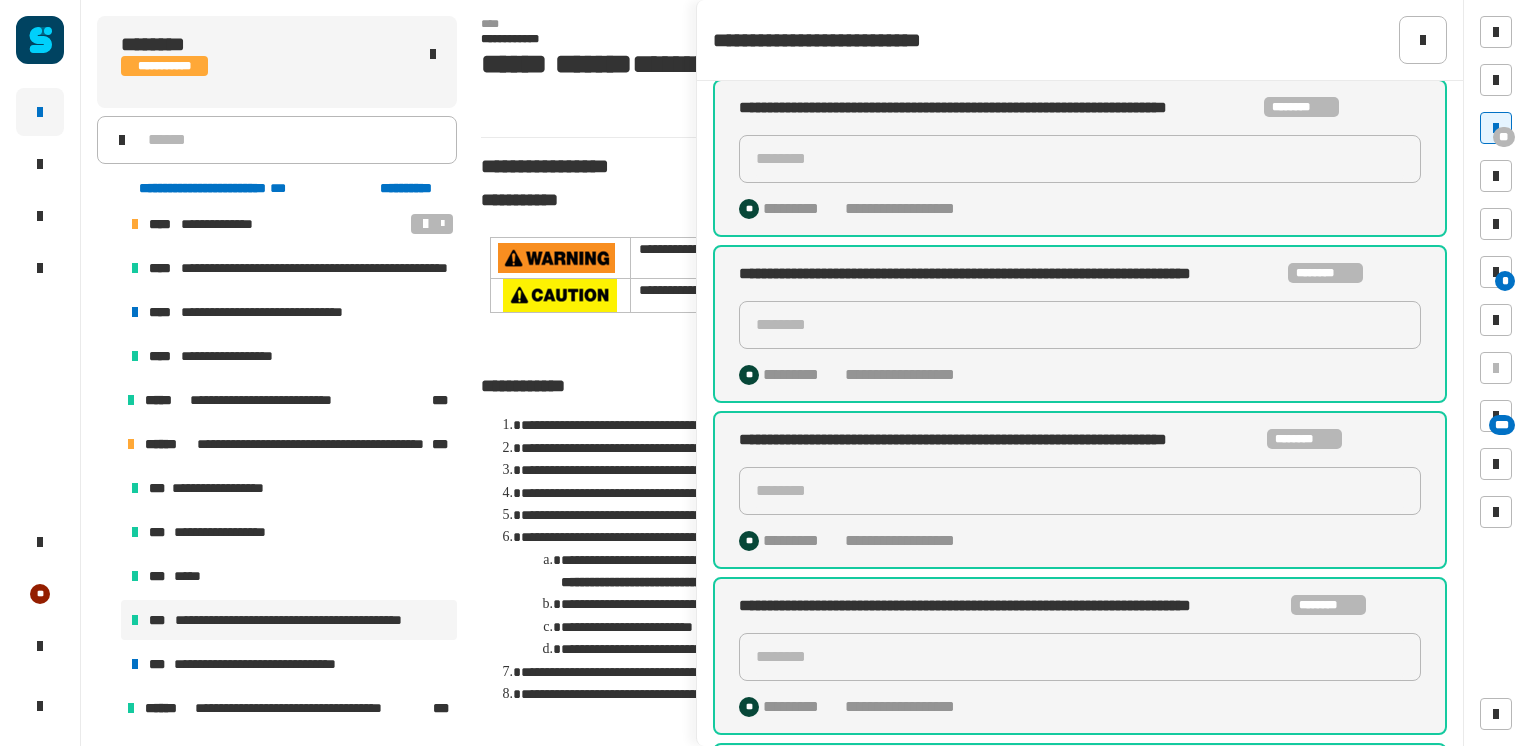 scroll, scrollTop: 744, scrollLeft: 0, axis: vertical 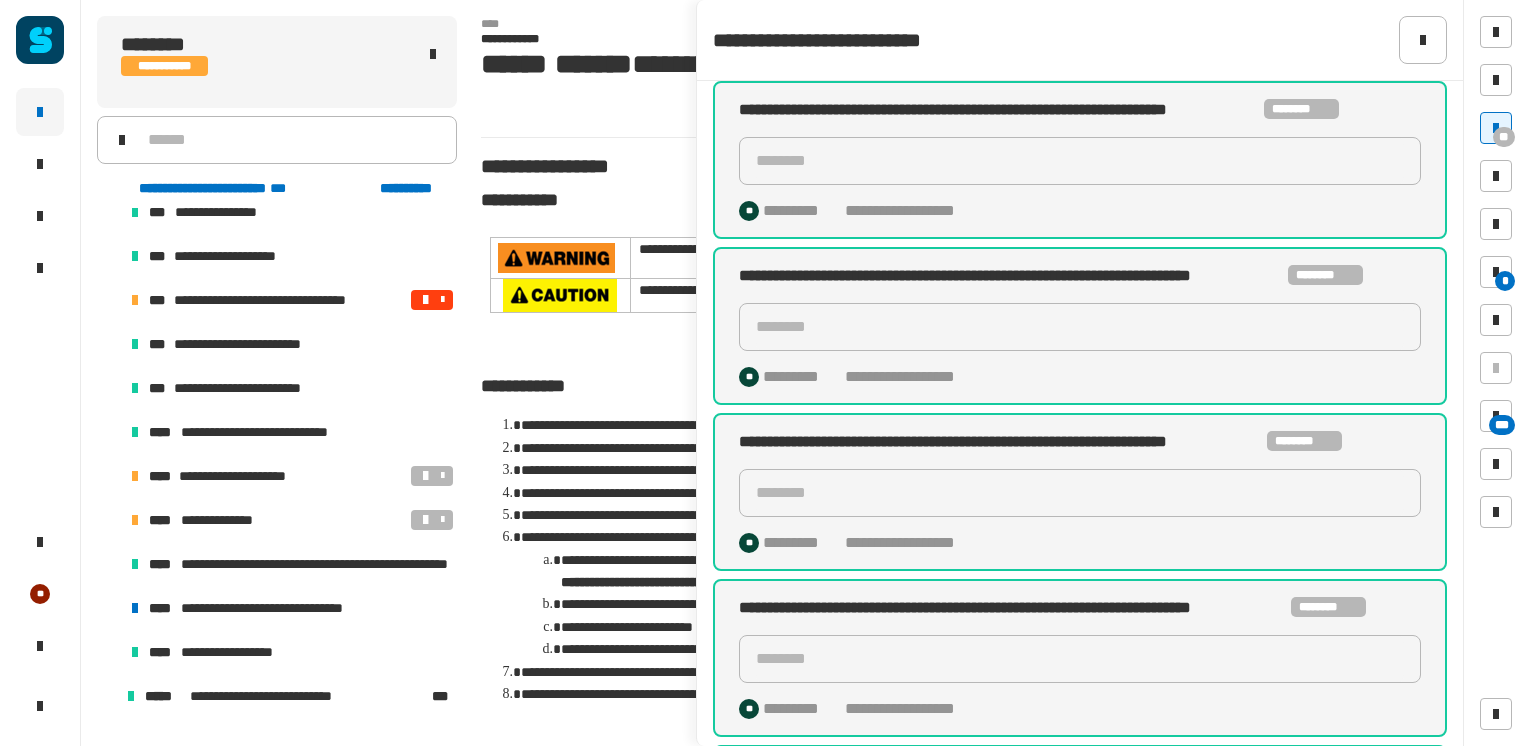 click on "**********" at bounding box center (272, 300) 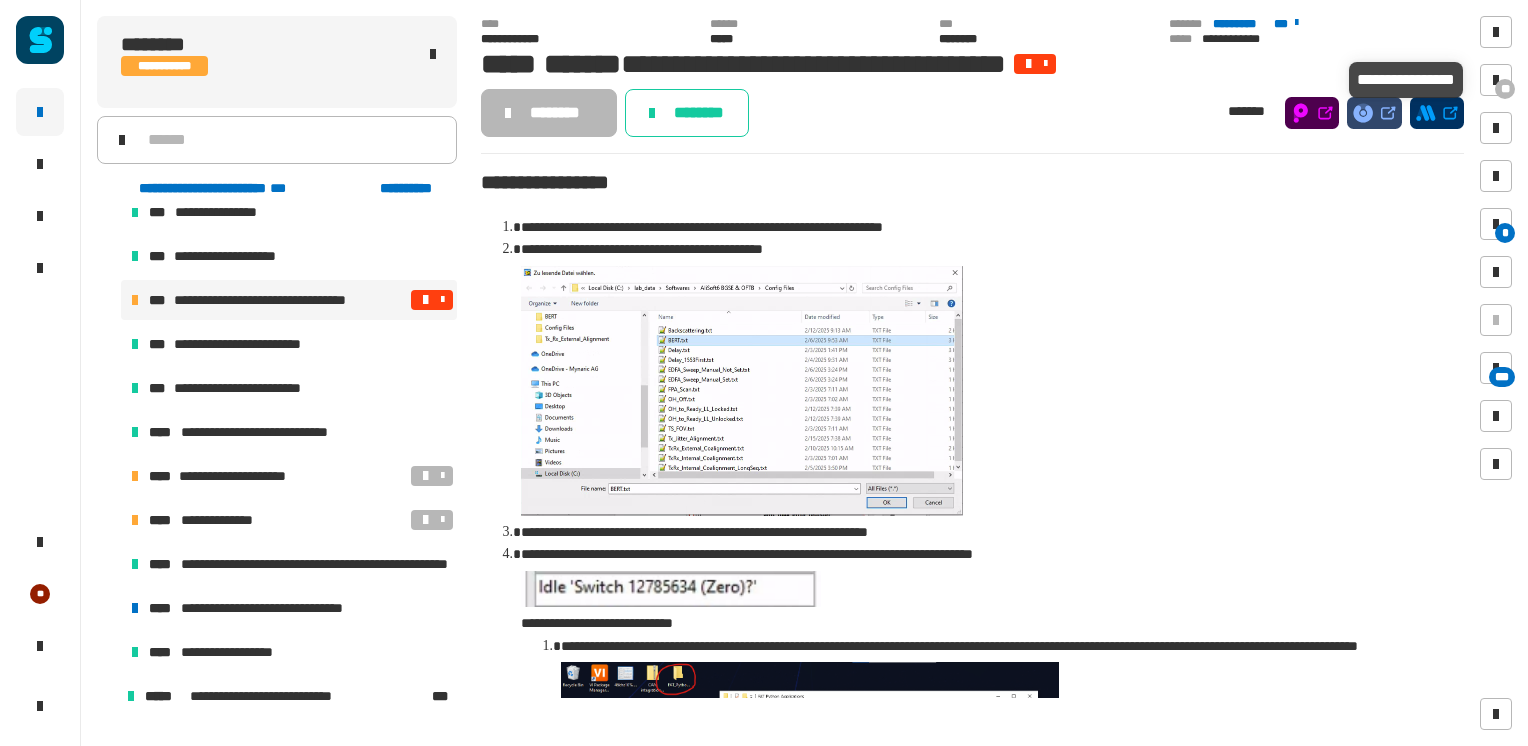 click on "**" at bounding box center (1505, 89) 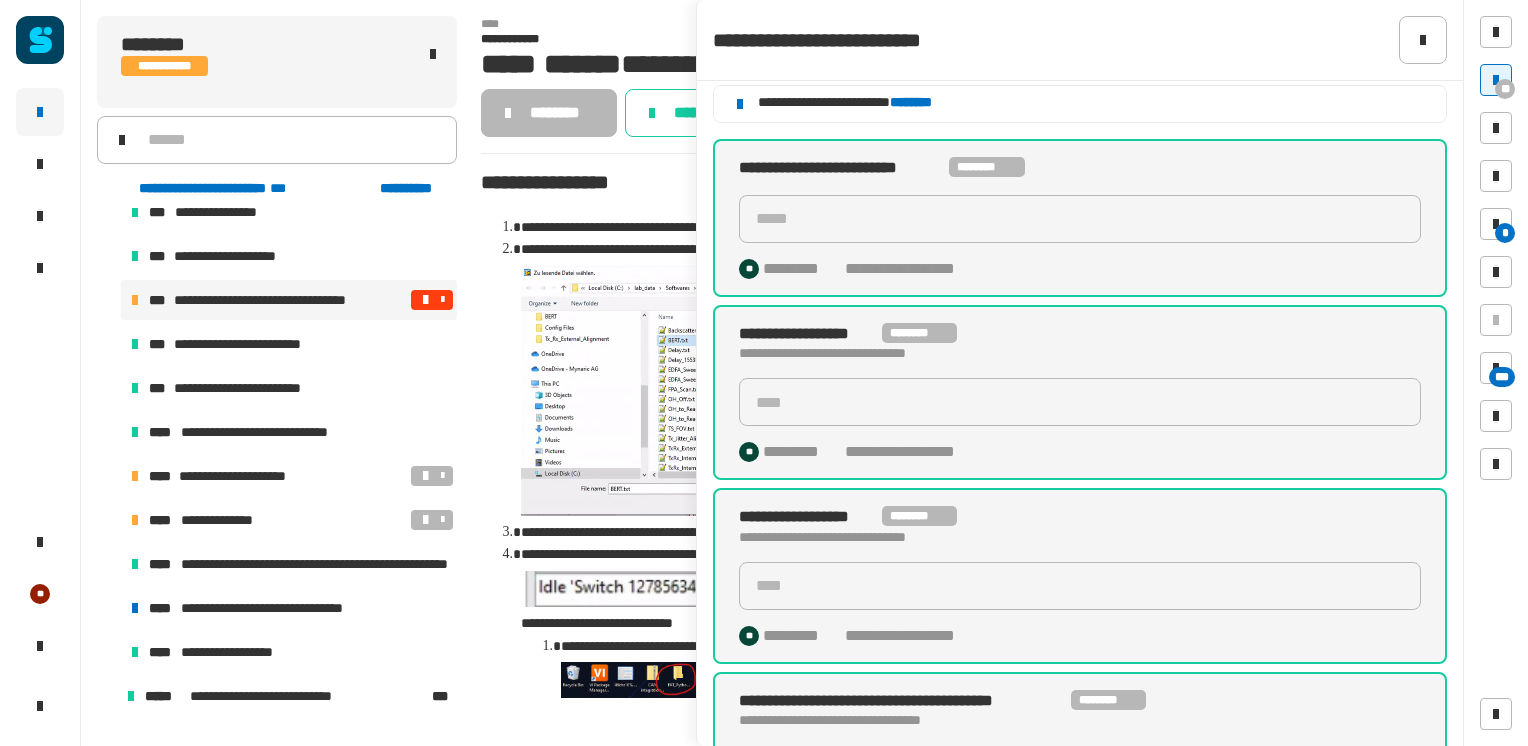 scroll, scrollTop: 6, scrollLeft: 0, axis: vertical 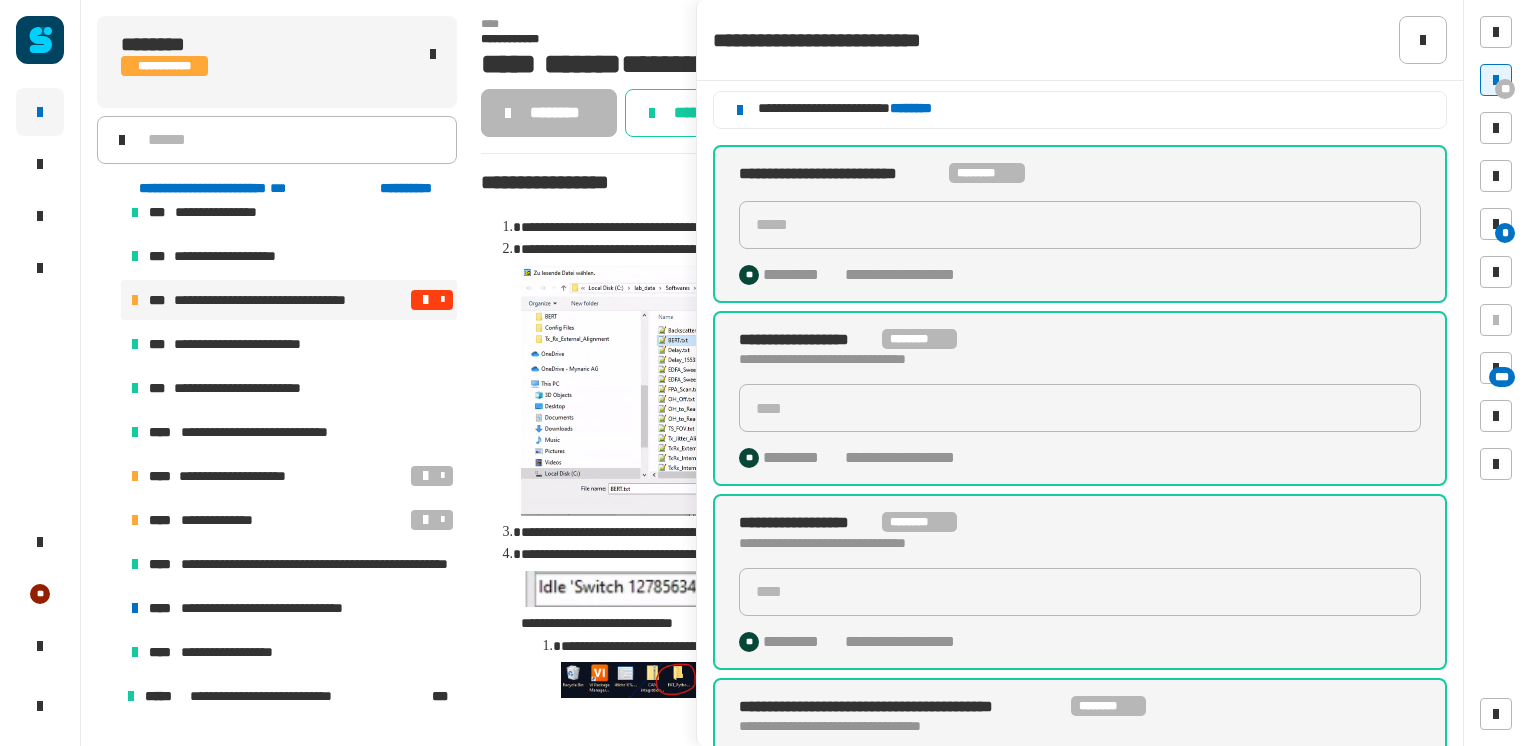 click on "**********" at bounding box center [258, 344] 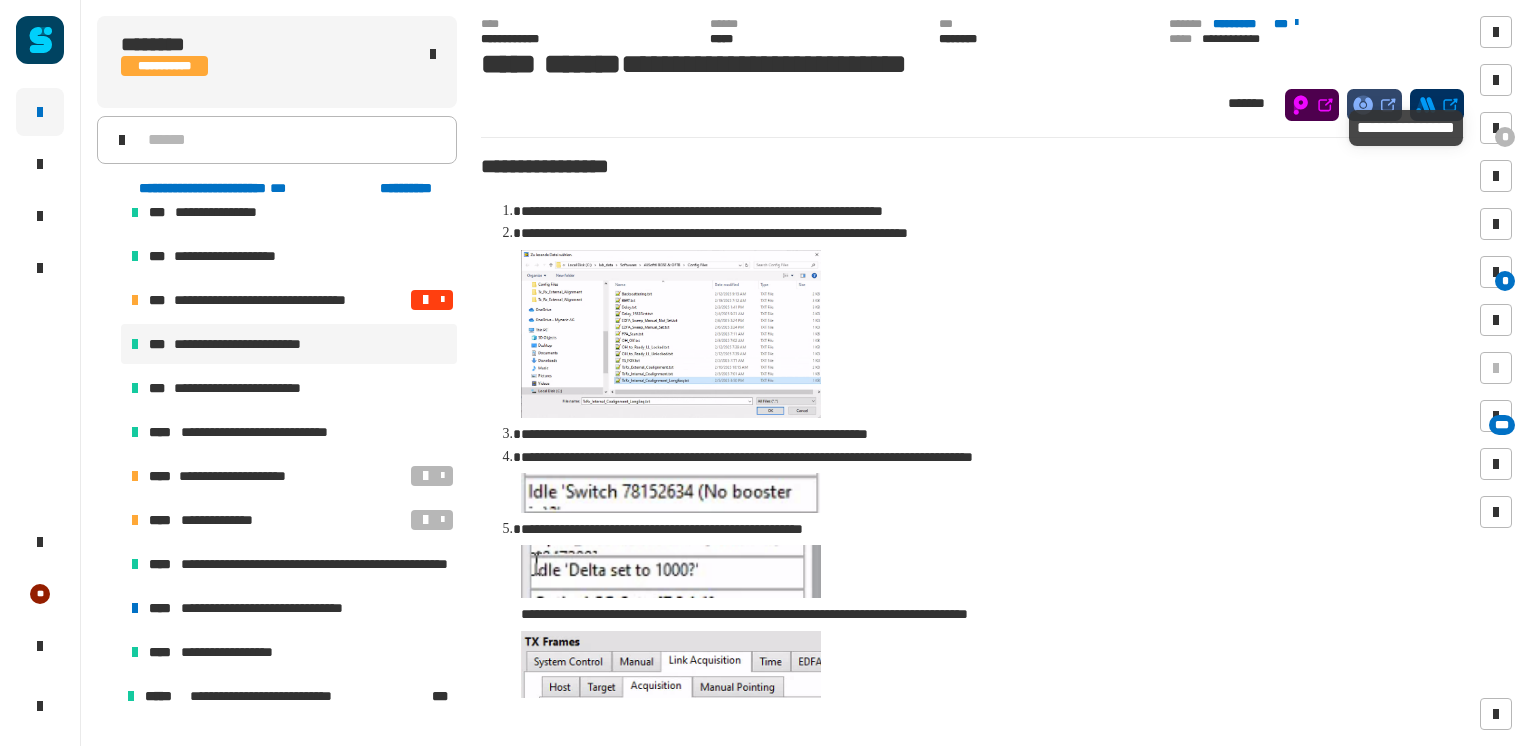 click on "*" at bounding box center [1505, 137] 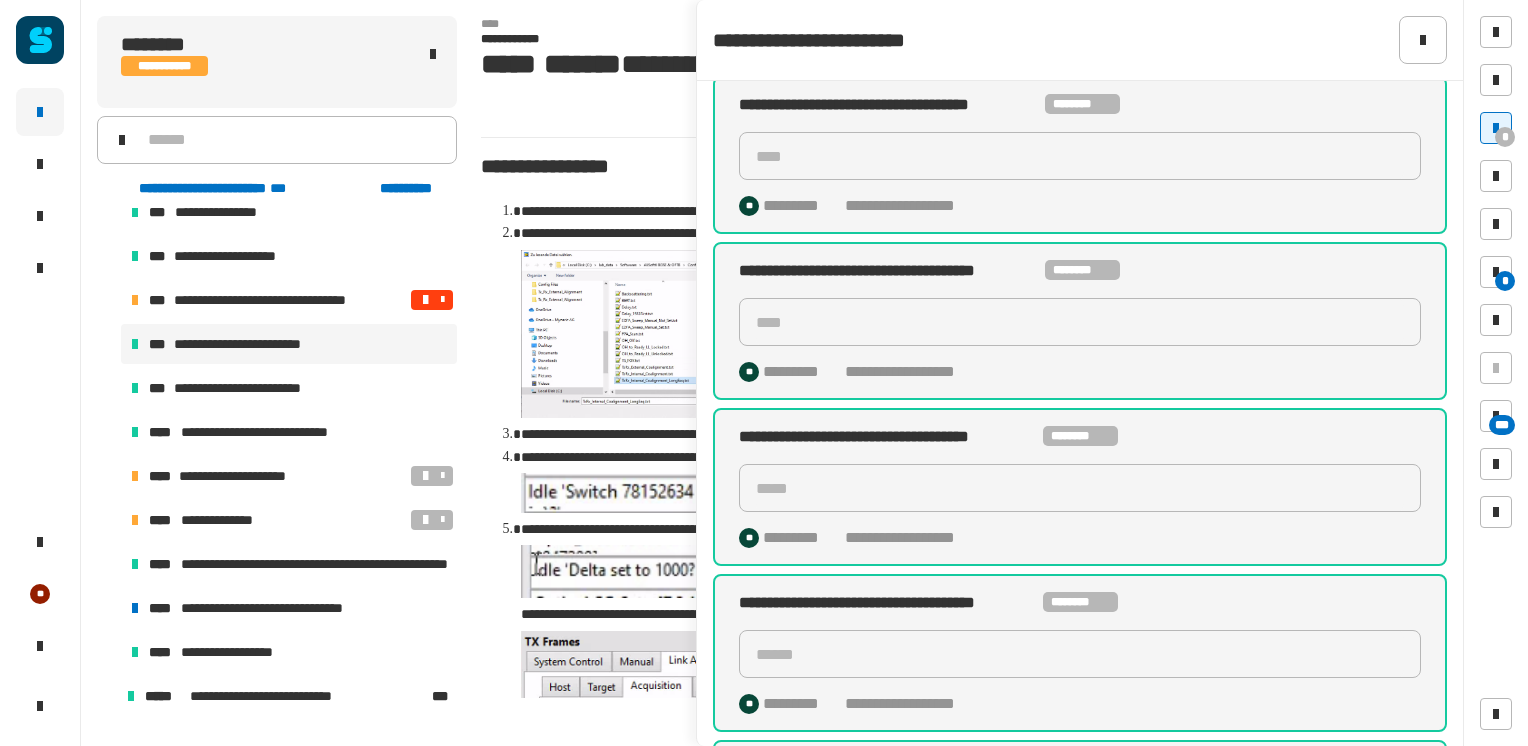 scroll, scrollTop: 204, scrollLeft: 0, axis: vertical 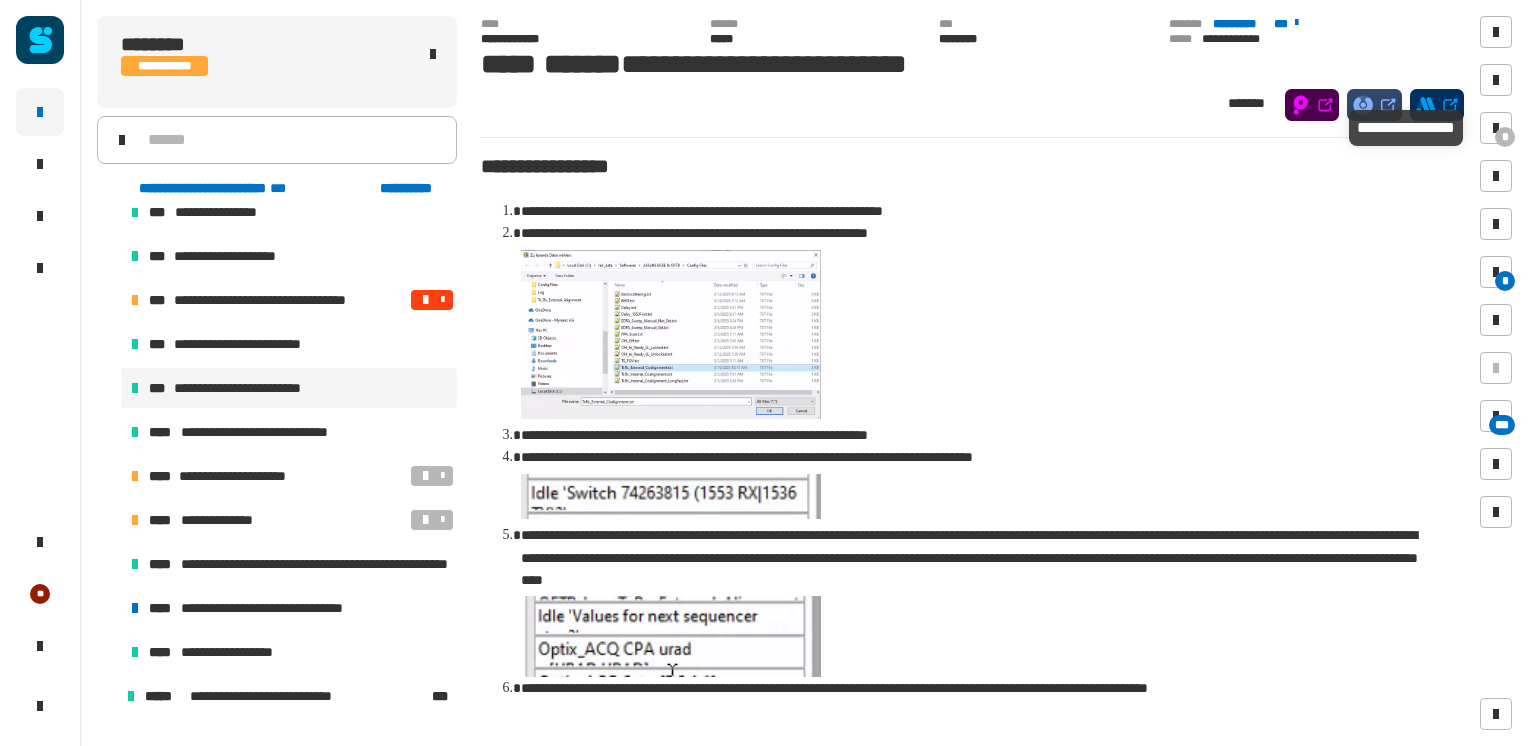 click at bounding box center (1496, 128) 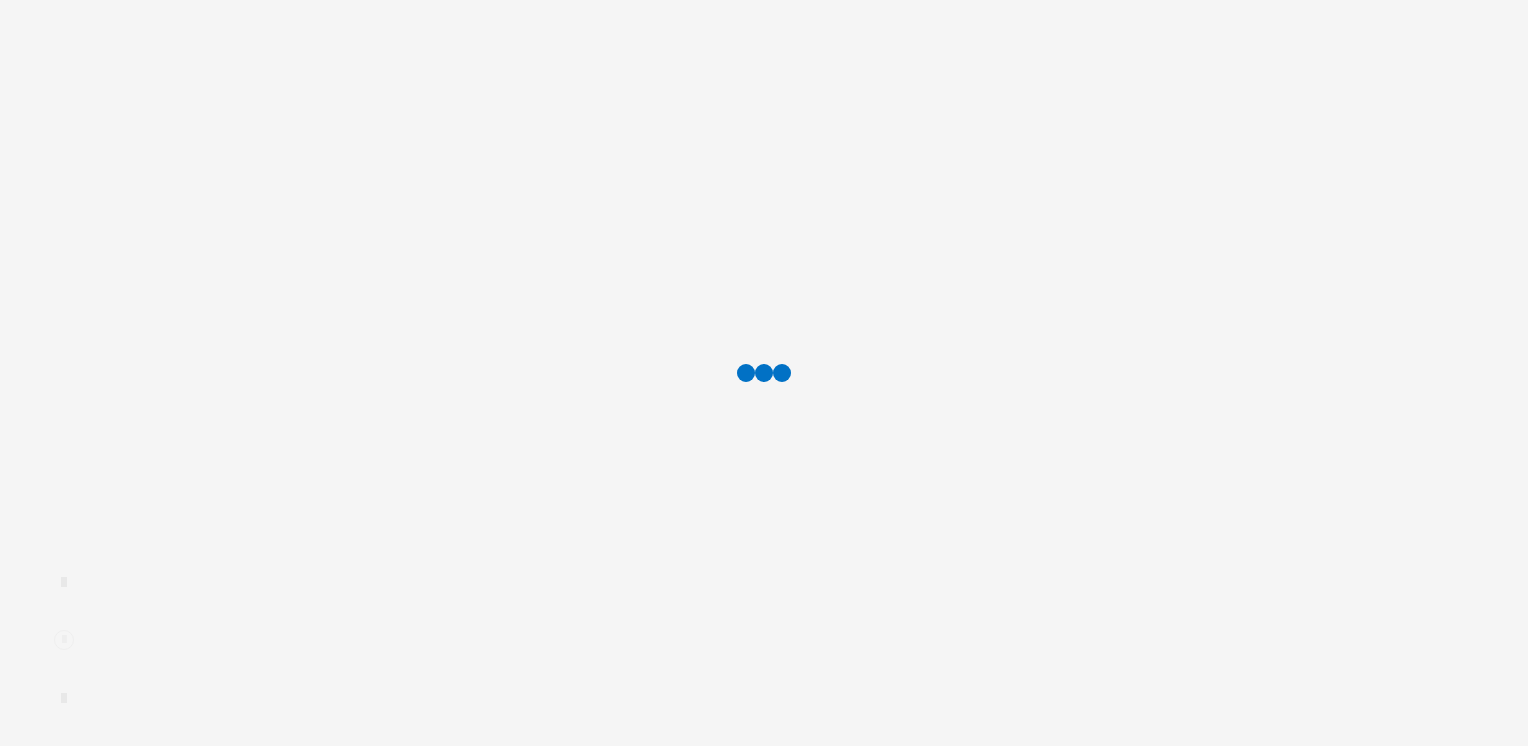 scroll, scrollTop: 0, scrollLeft: 0, axis: both 